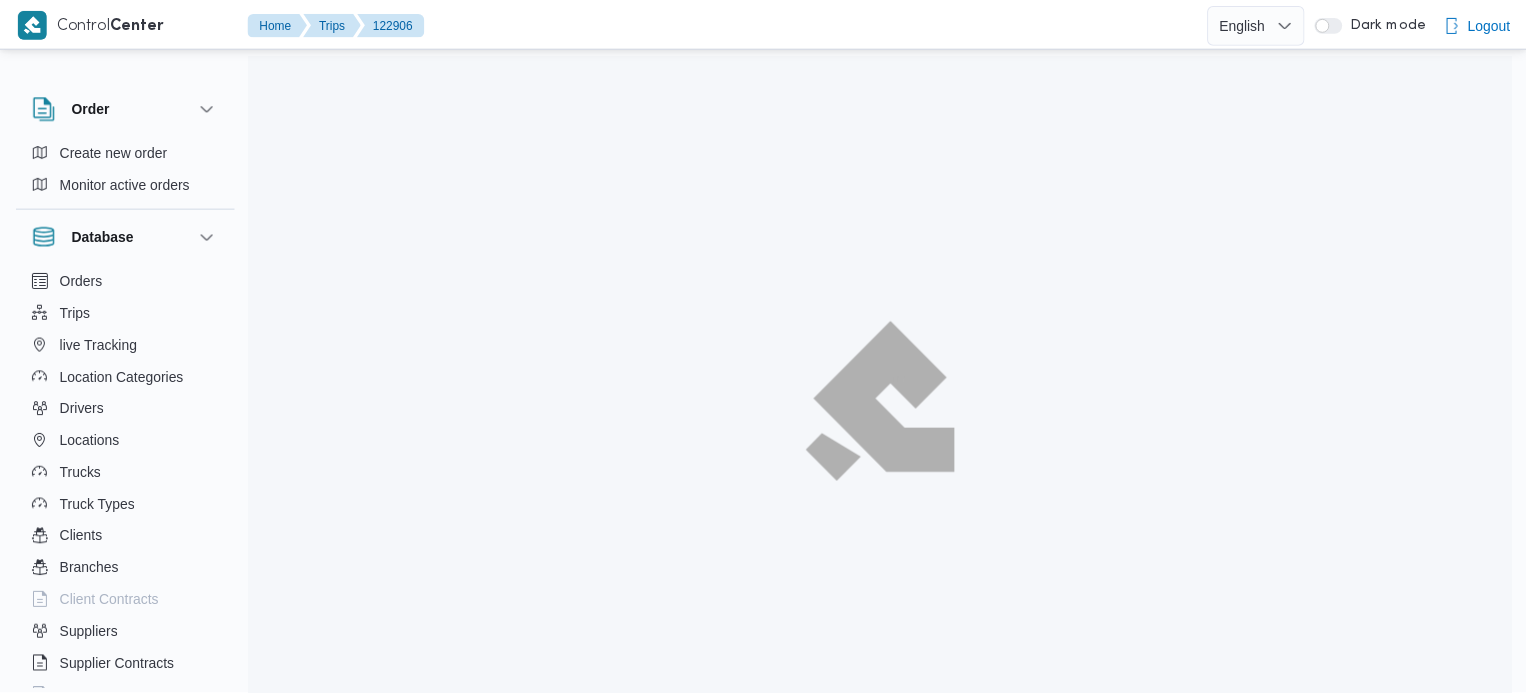 scroll, scrollTop: 0, scrollLeft: 0, axis: both 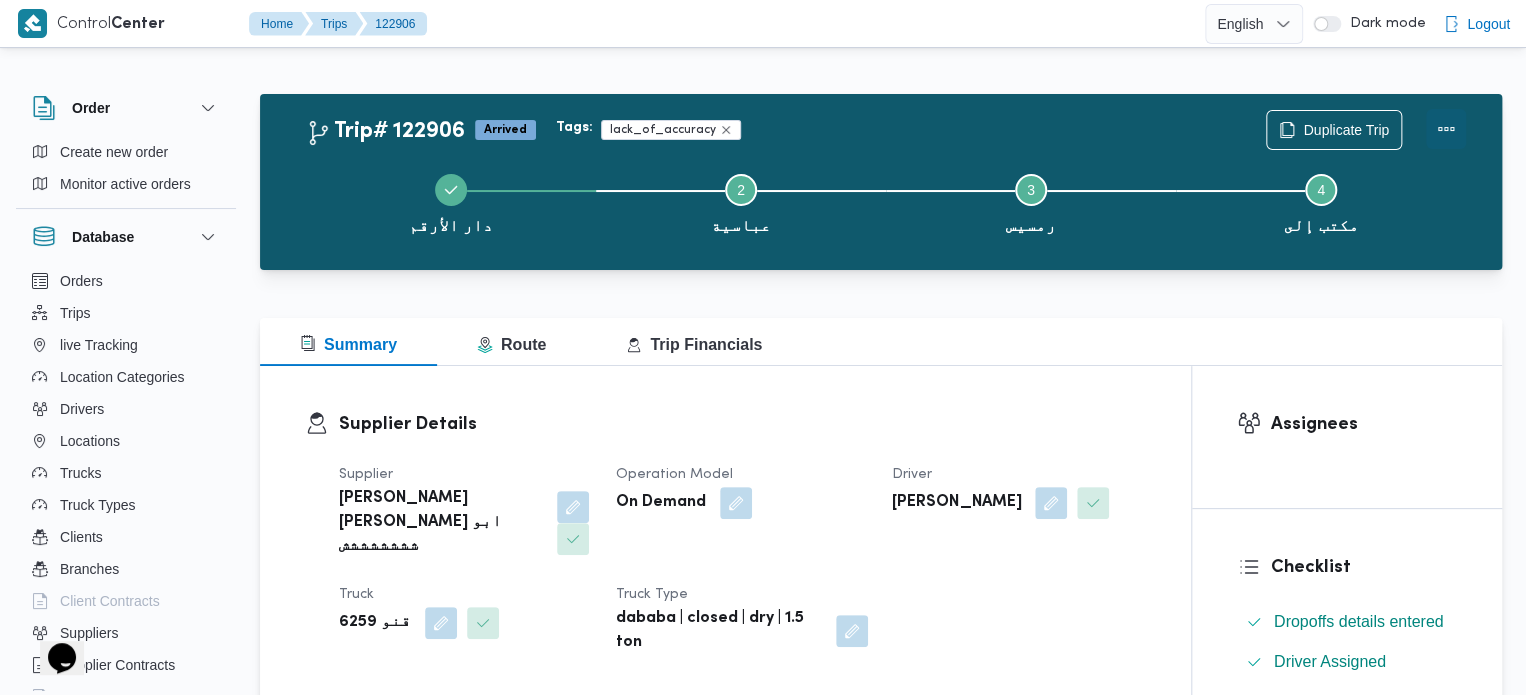 click at bounding box center (1446, 129) 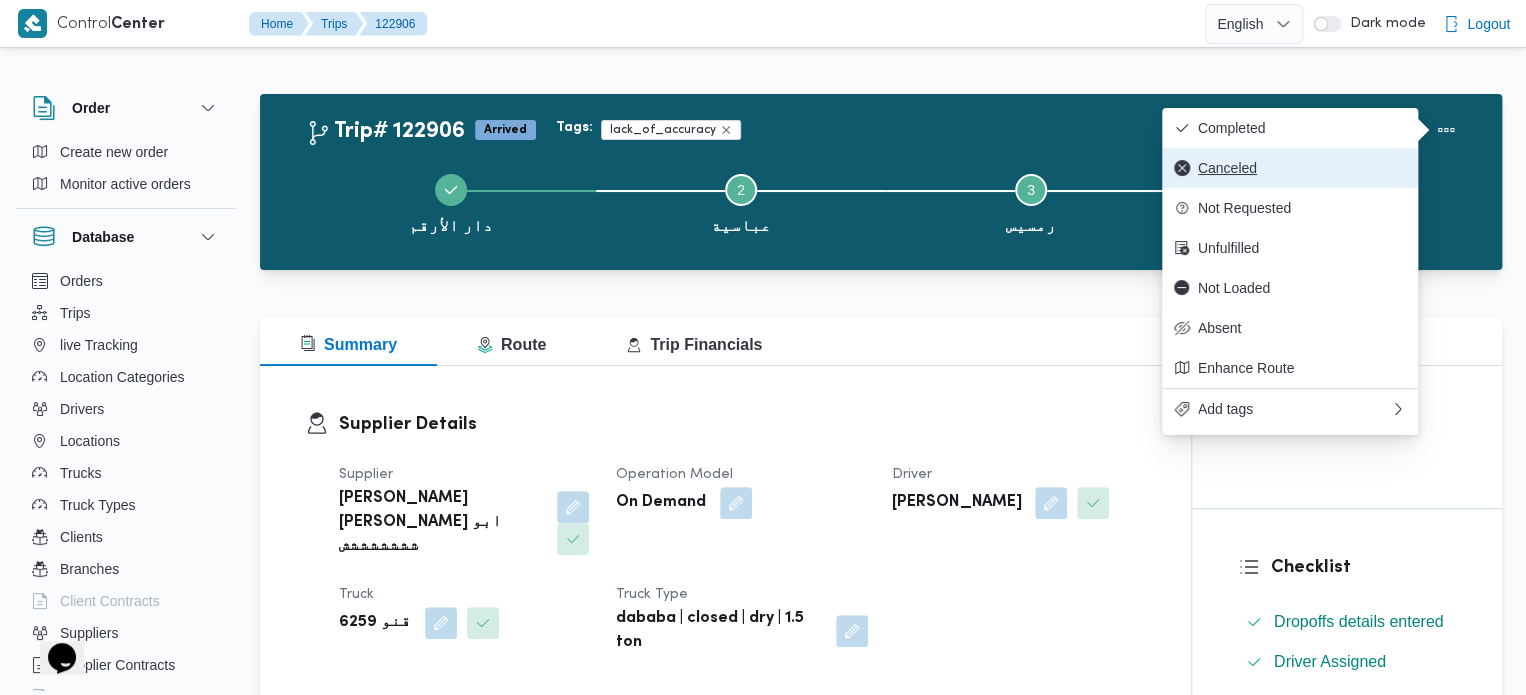 click on "Canceled" at bounding box center [1302, 168] 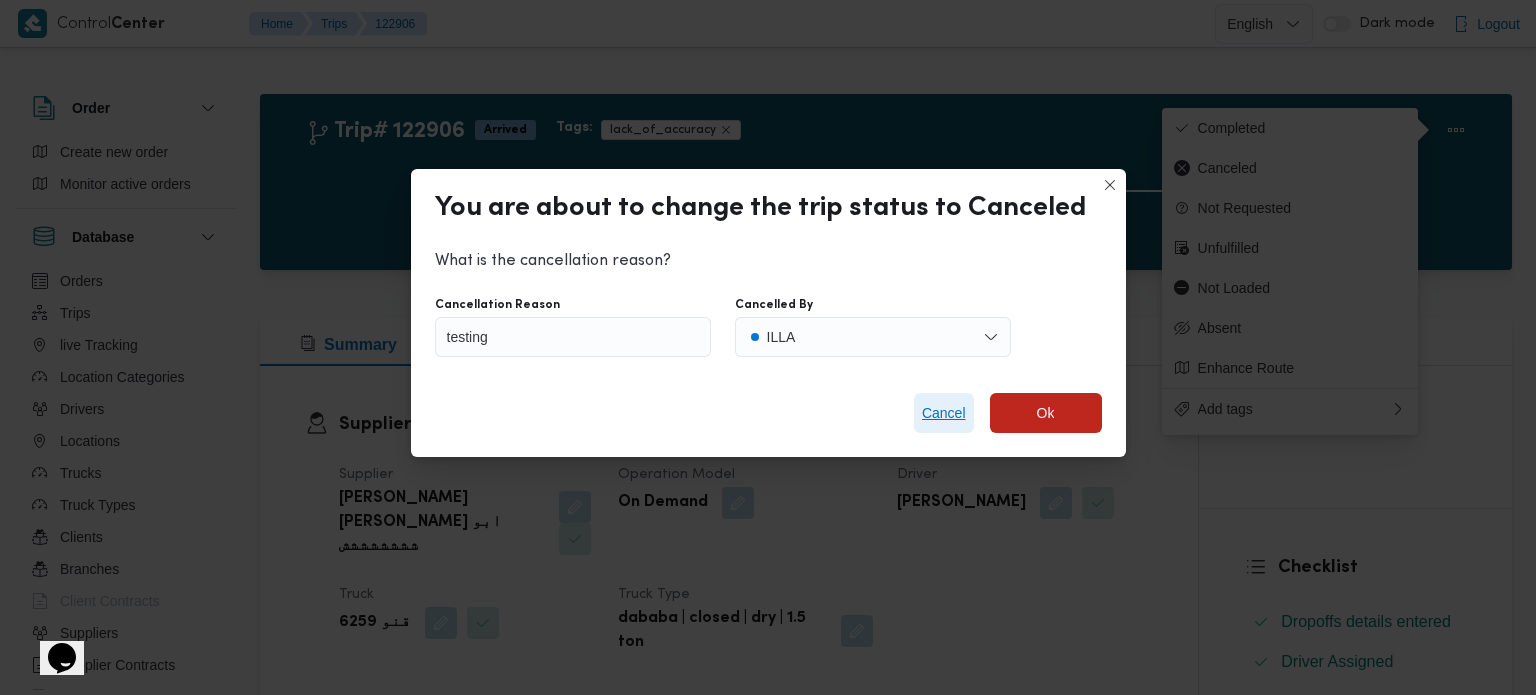 click on "Cancel" at bounding box center [944, 413] 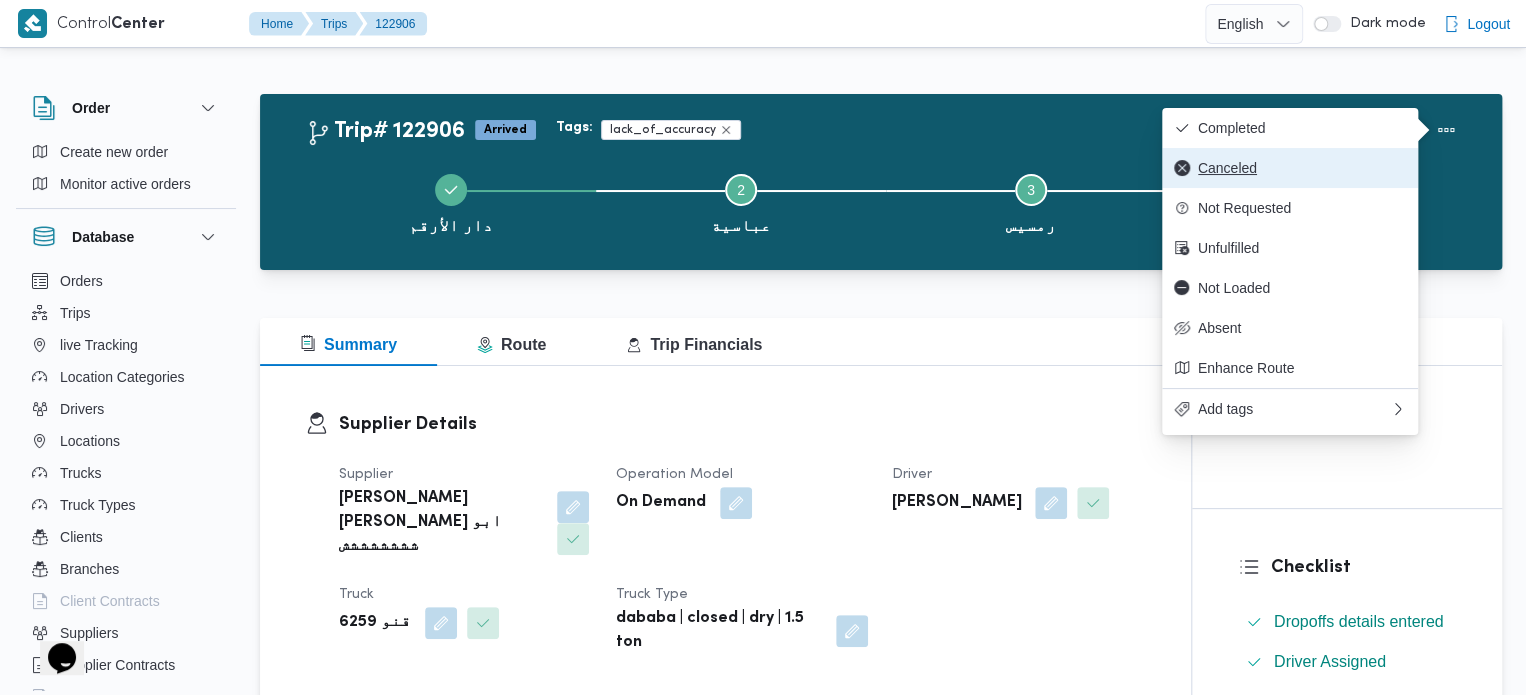 type 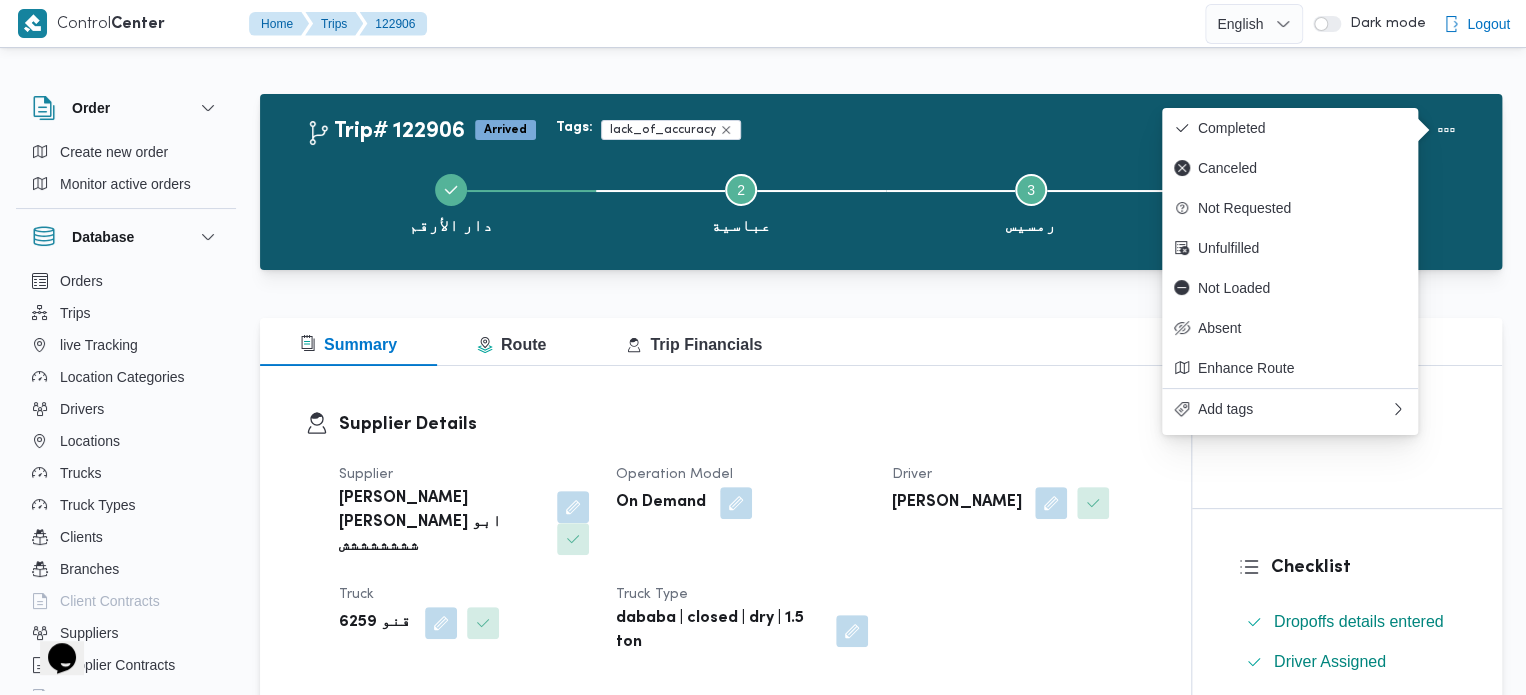 click on "Trip# 122906 Arrived Tags: lack_of_accuracy Duplicate Trip   دار الأرقم Step 2 is incomplete 2 عباسية Step 3 is incomplete 3 رمسيس Step 4 is incomplete 4 مكتب إلى" at bounding box center (881, 182) 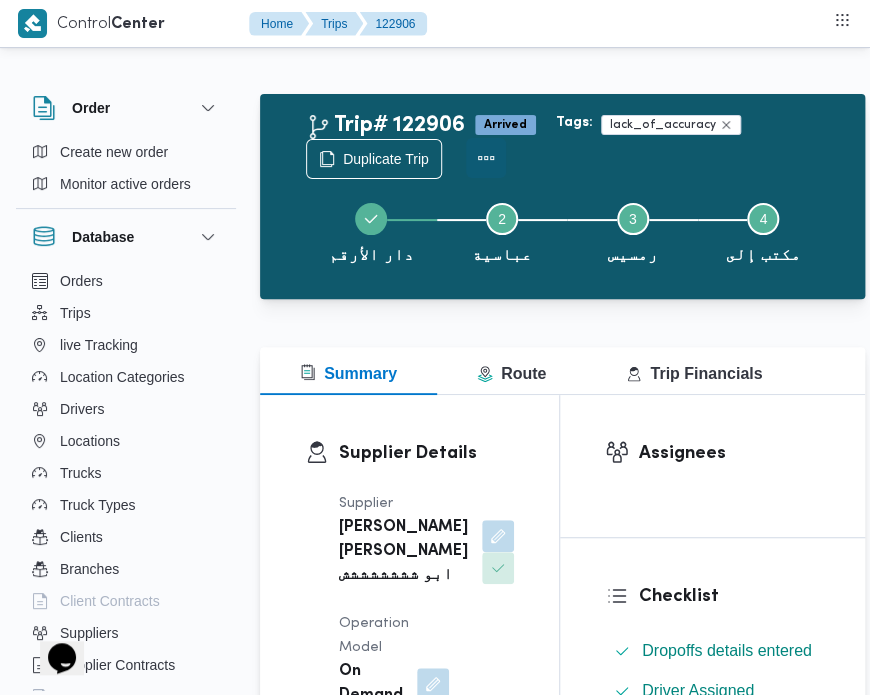 click at bounding box center [486, 158] 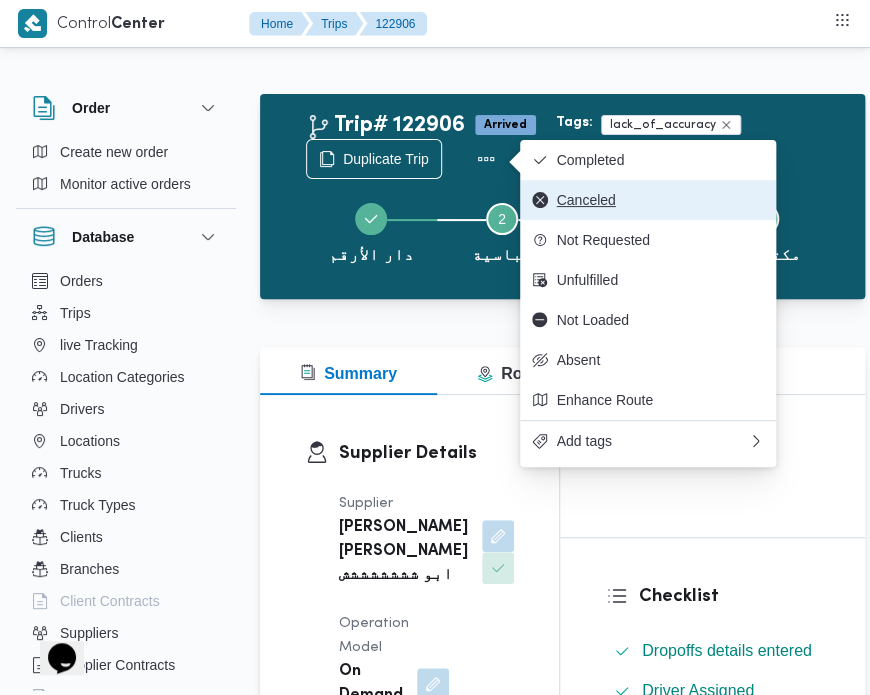 click on "Canceled" at bounding box center [660, 200] 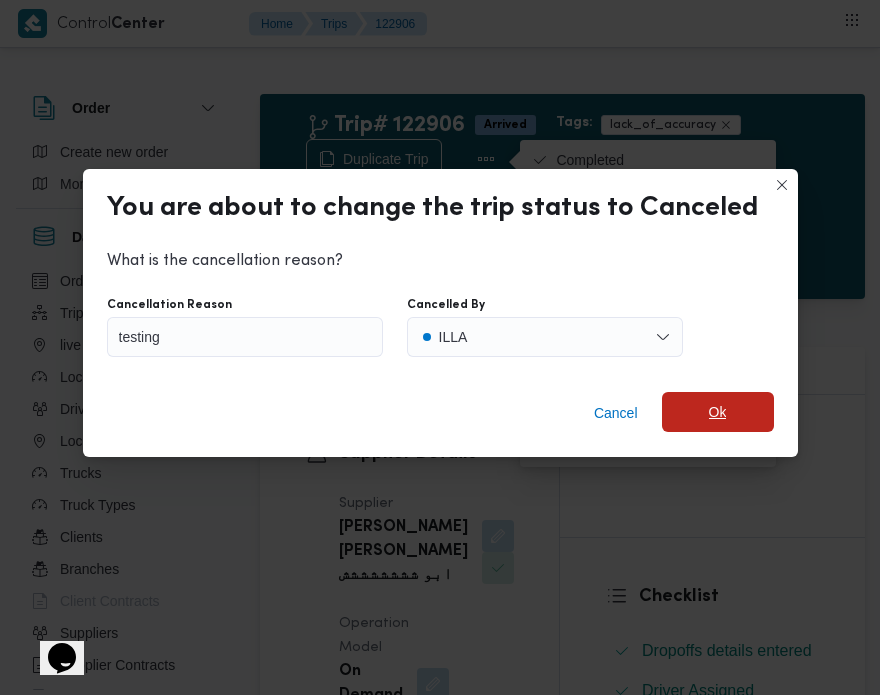 click on "Ok" at bounding box center (718, 412) 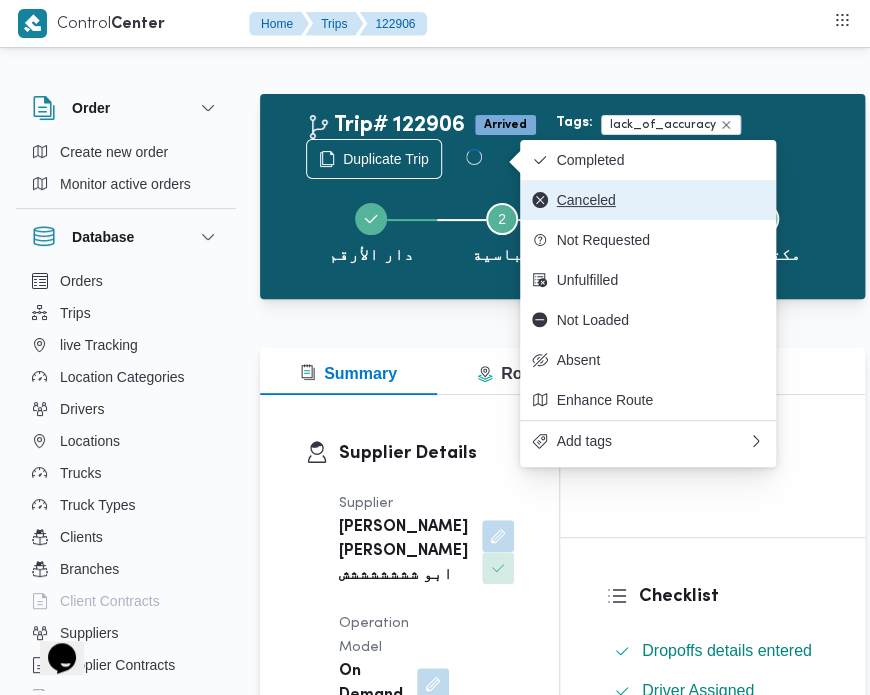 click on "Canceled" at bounding box center [660, 200] 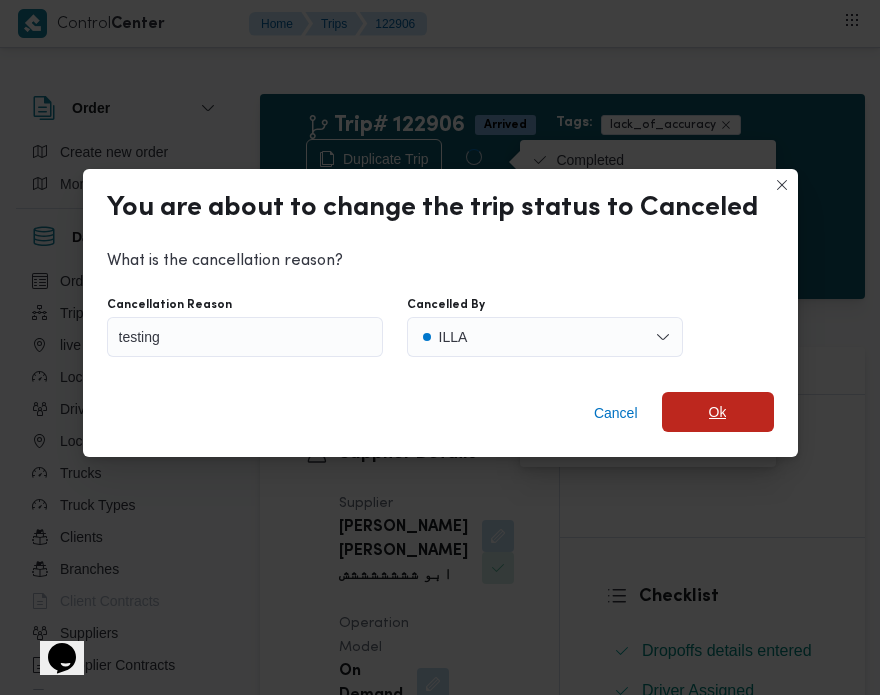 click on "Ok" at bounding box center (718, 412) 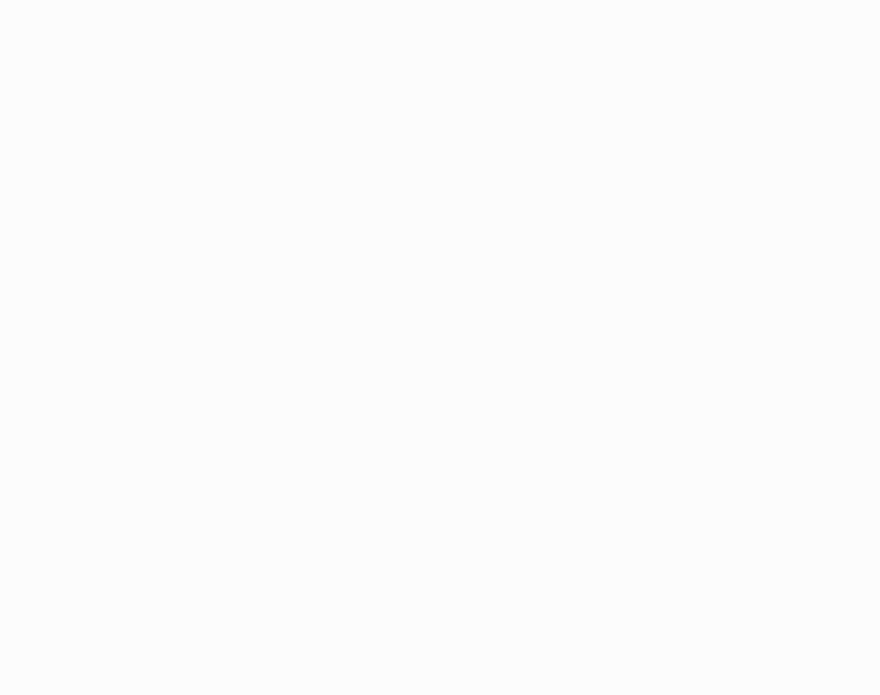 scroll, scrollTop: 0, scrollLeft: 0, axis: both 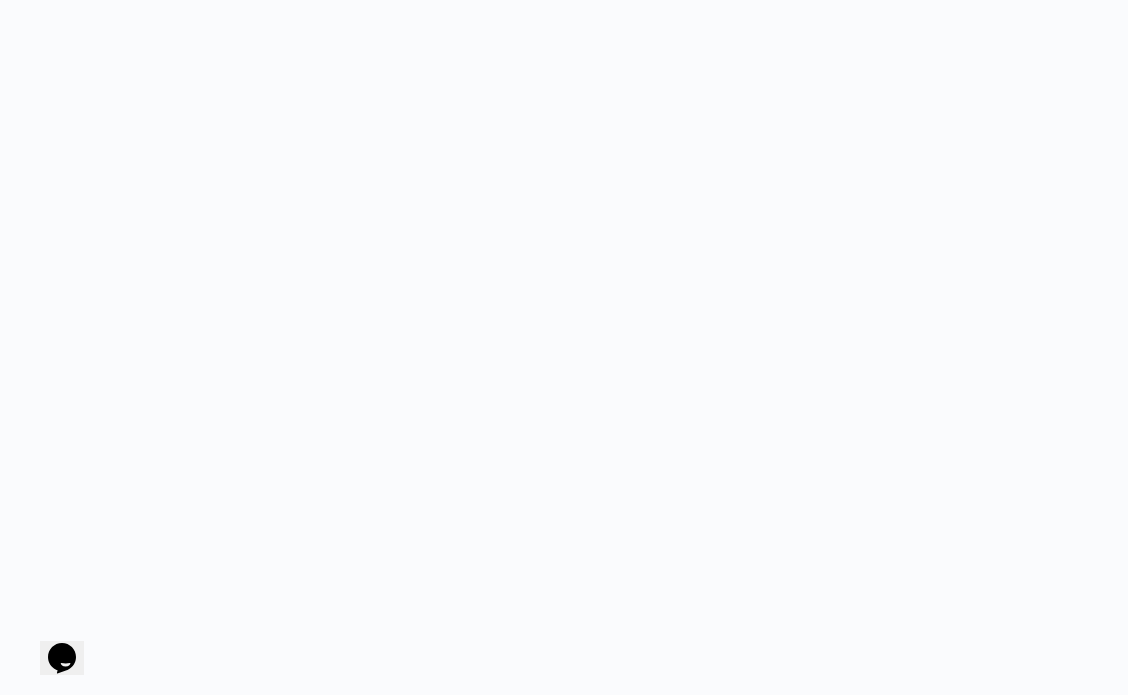 click at bounding box center [564, 347] 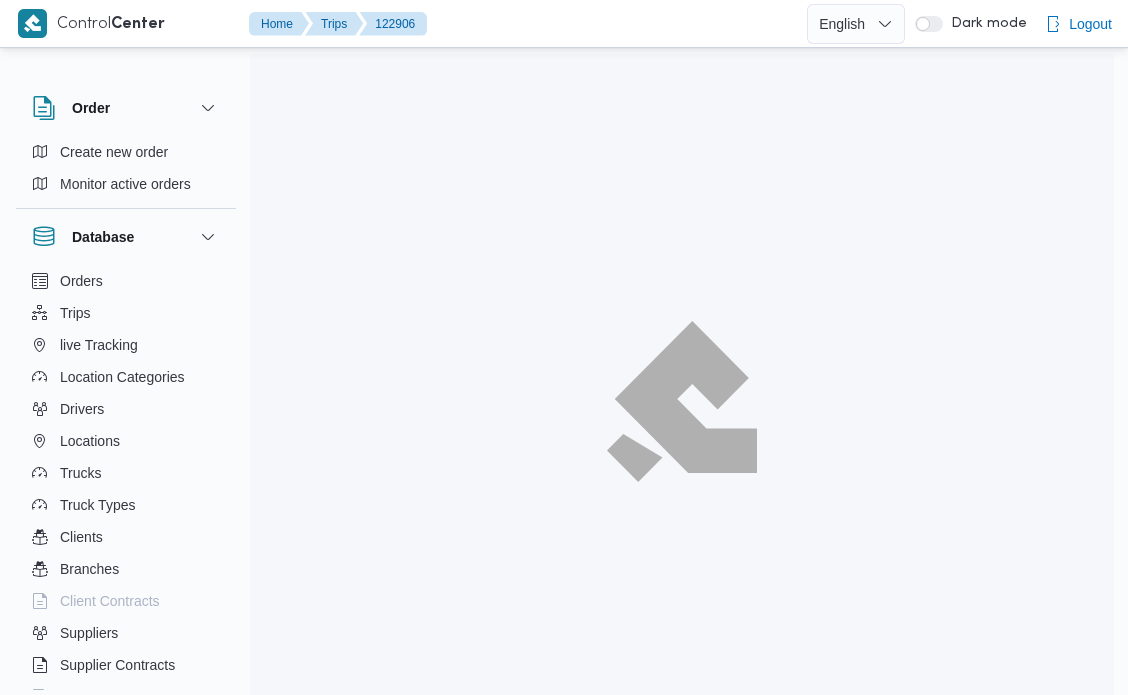 scroll, scrollTop: 0, scrollLeft: 0, axis: both 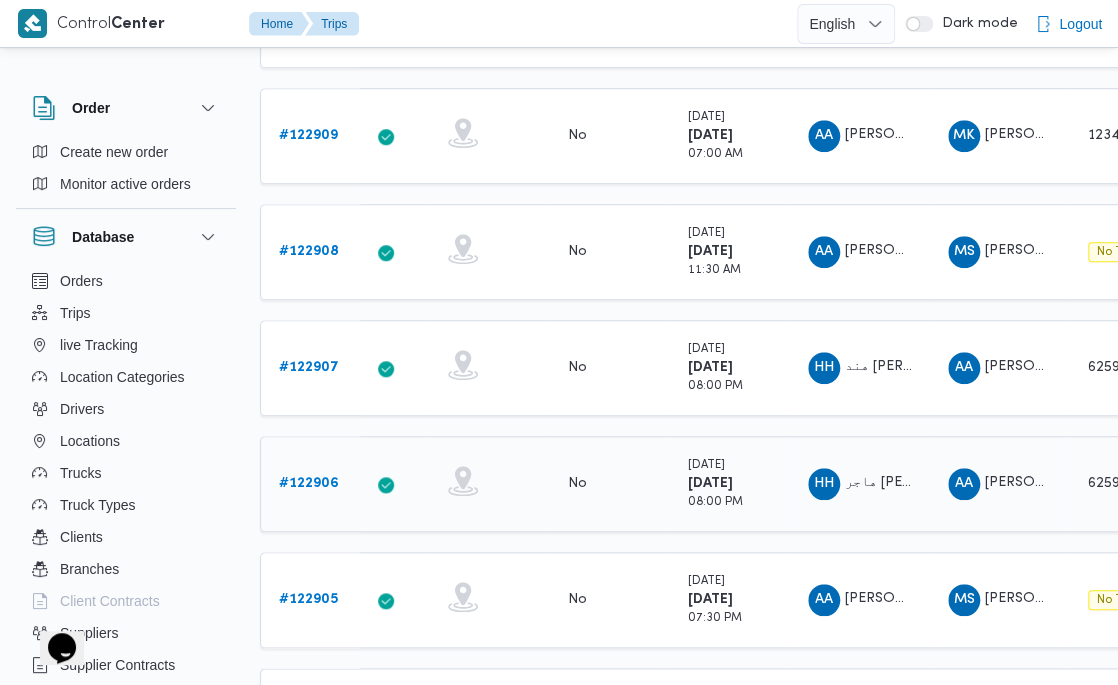 click on "# 122906" at bounding box center [309, 483] 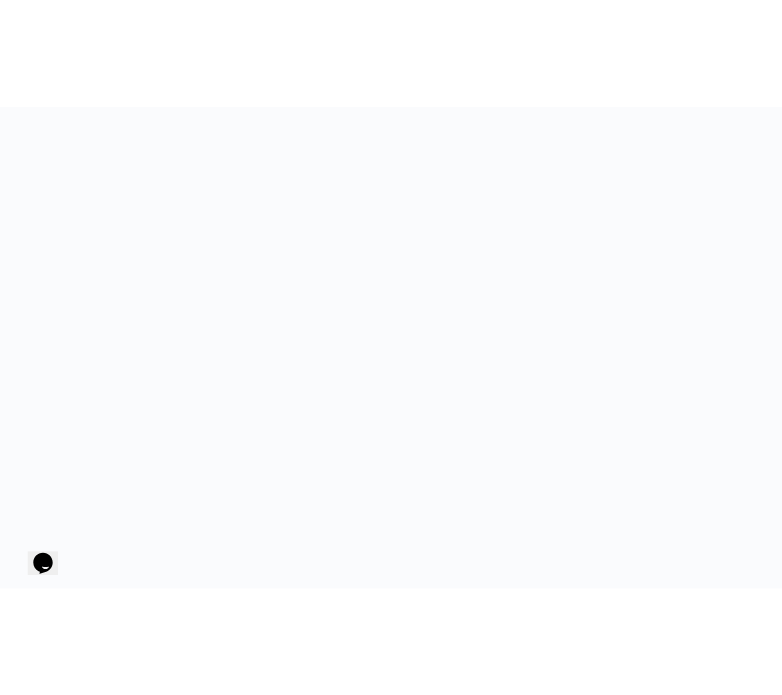 scroll, scrollTop: 0, scrollLeft: 0, axis: both 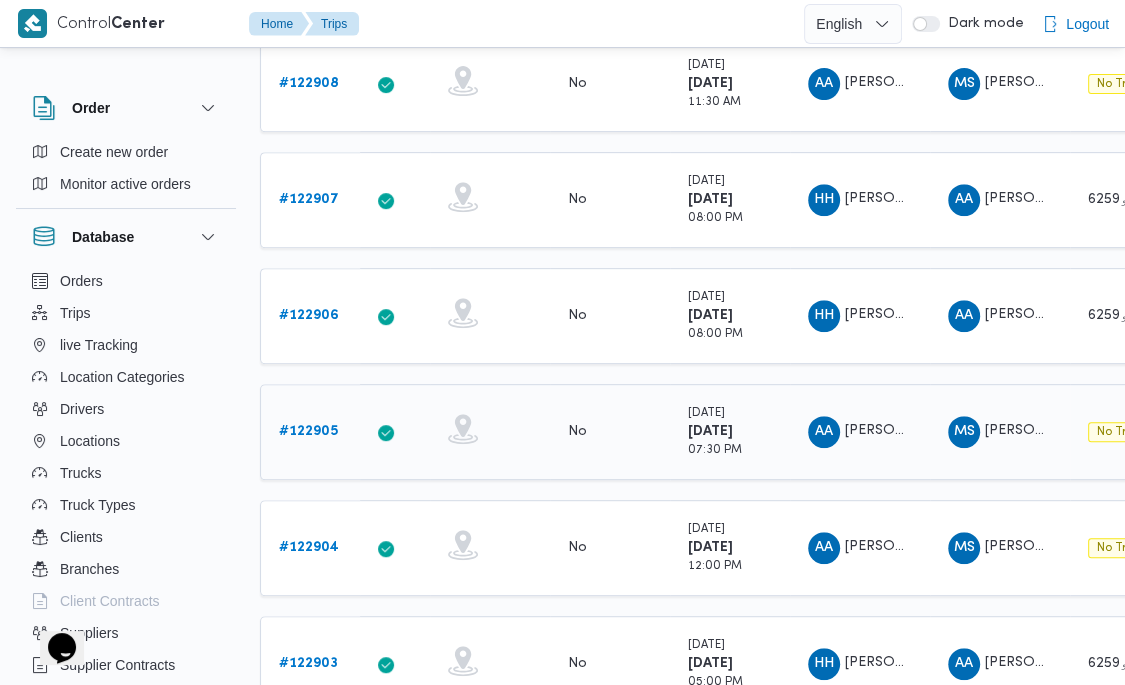 click on "# 122905" at bounding box center (308, 431) 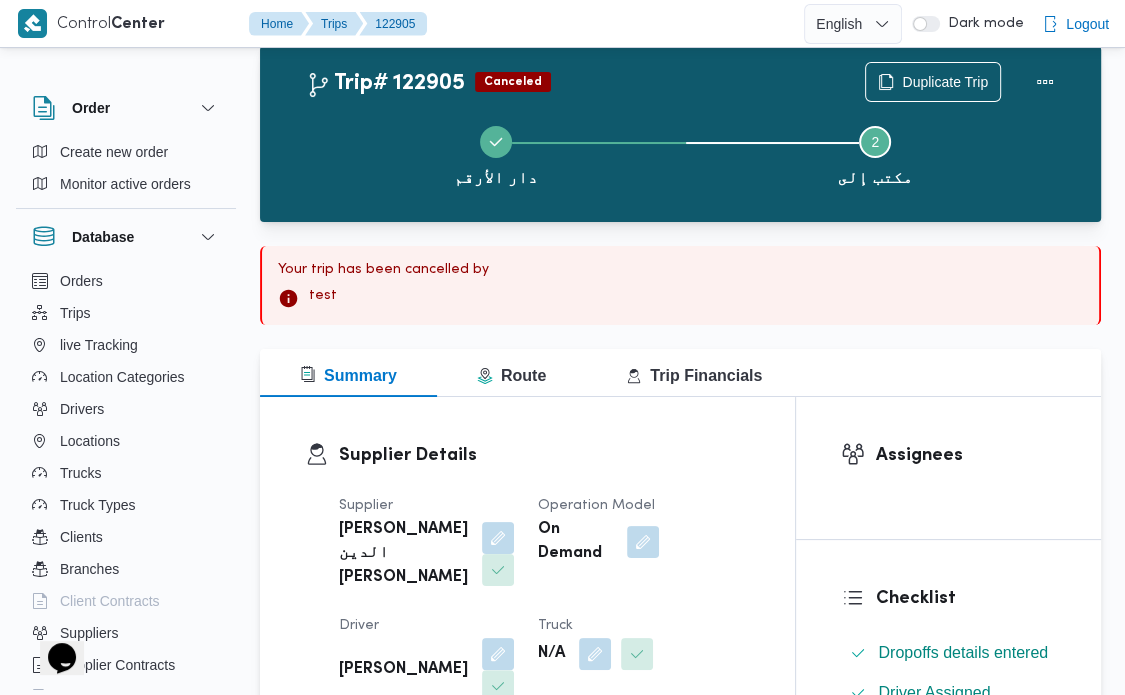 scroll, scrollTop: 0, scrollLeft: 0, axis: both 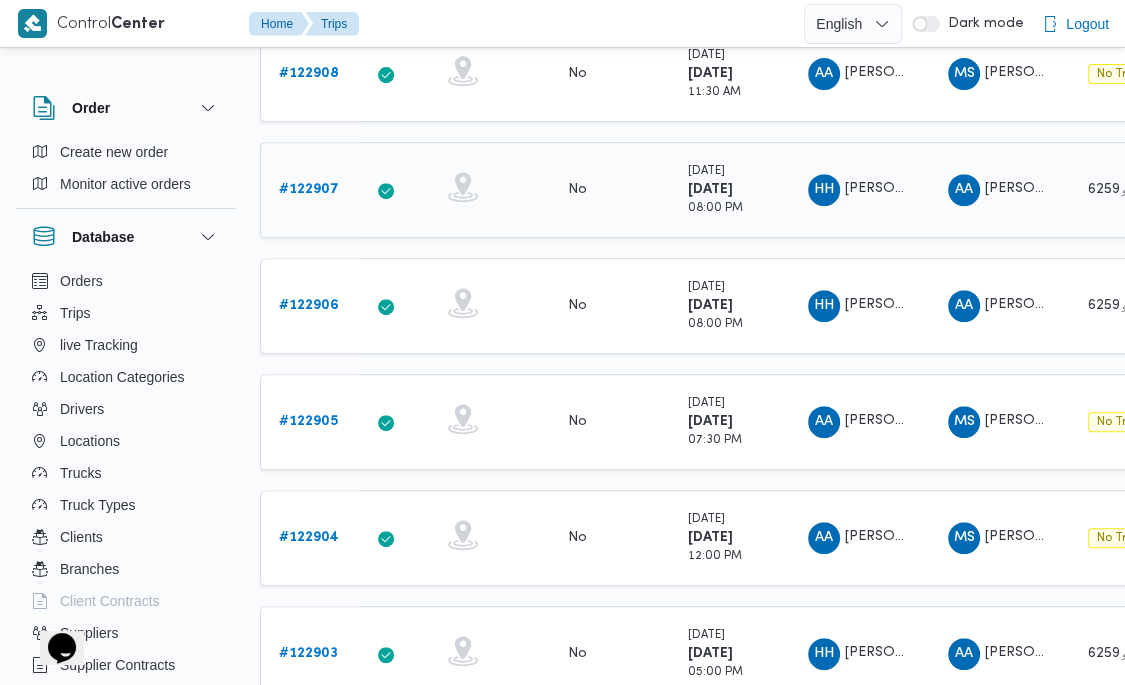 click on "# 122907" at bounding box center [309, 189] 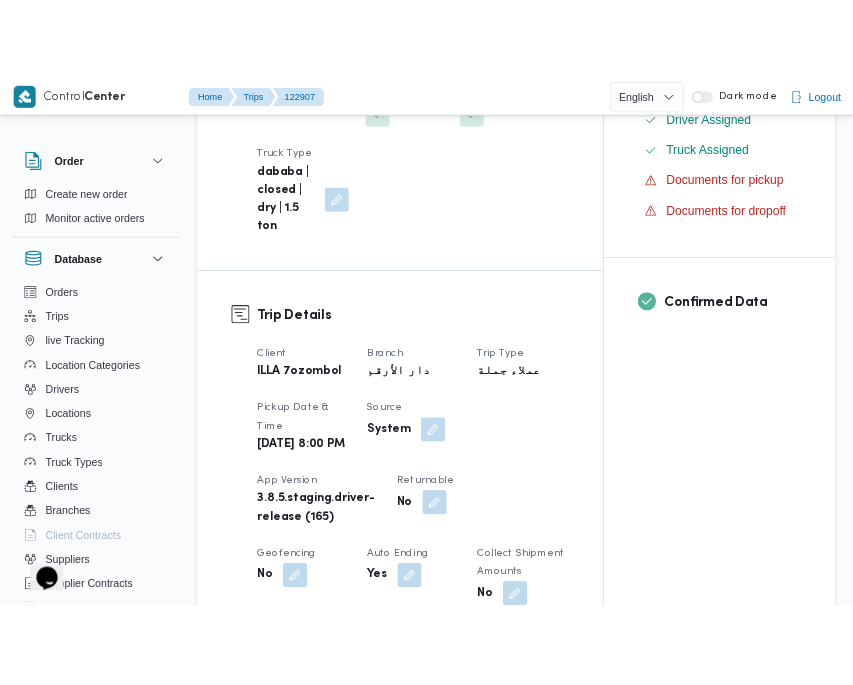 scroll, scrollTop: 0, scrollLeft: 0, axis: both 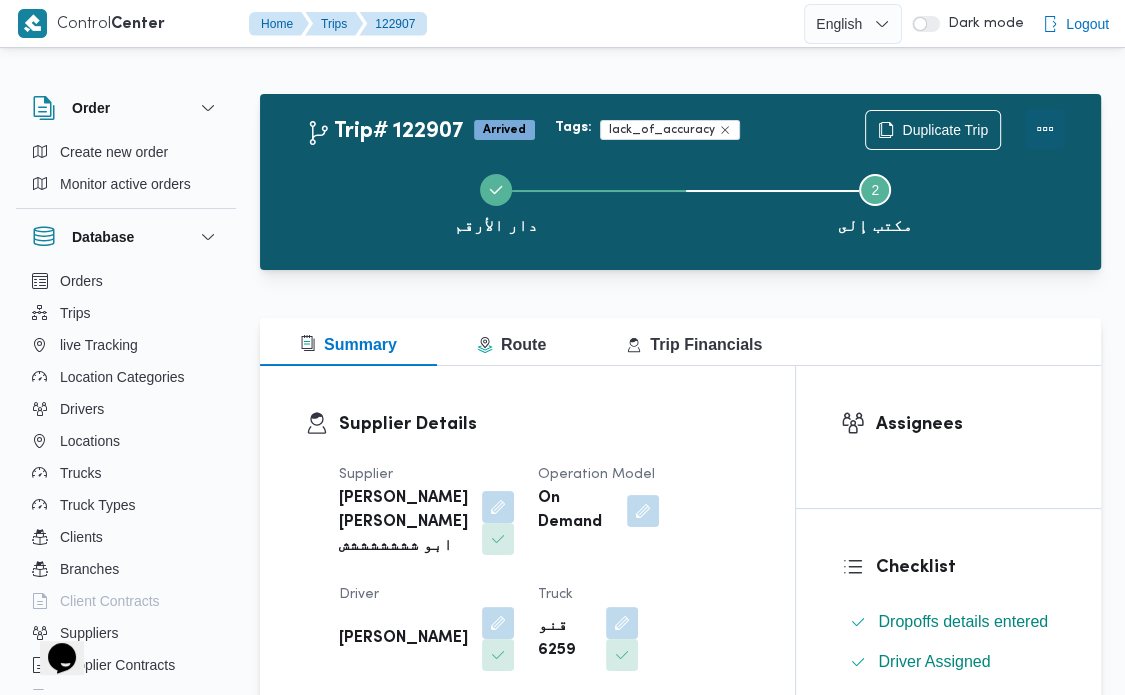 click at bounding box center [1045, 129] 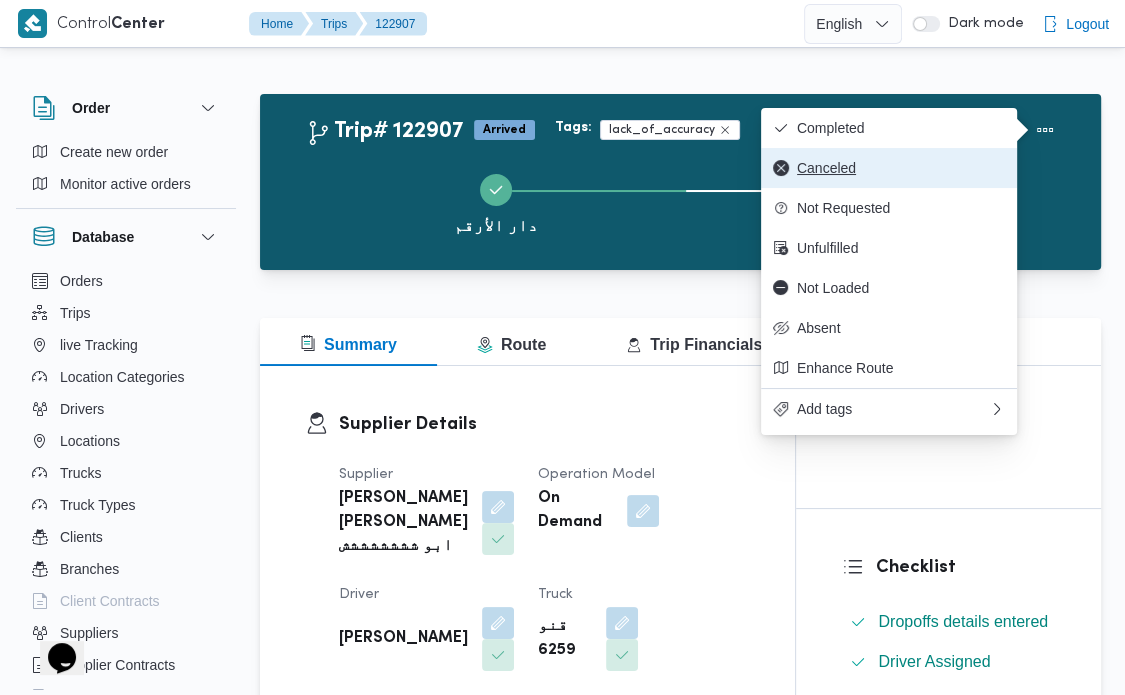 click on "Canceled" at bounding box center (901, 168) 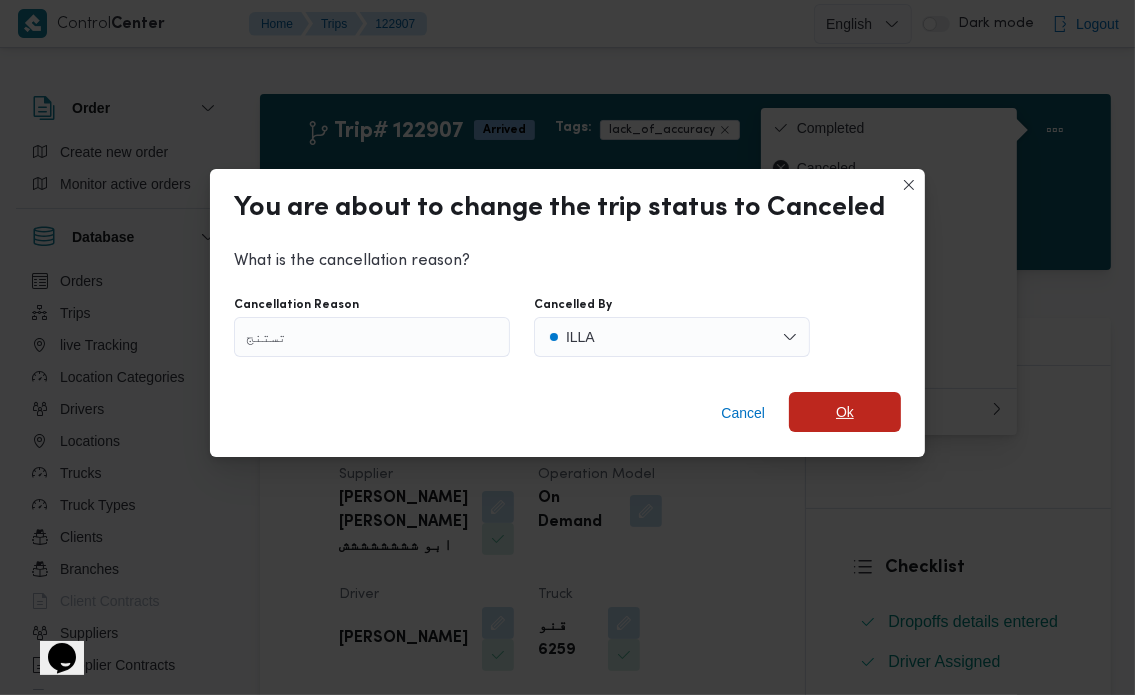 click on "Ok" at bounding box center [845, 412] 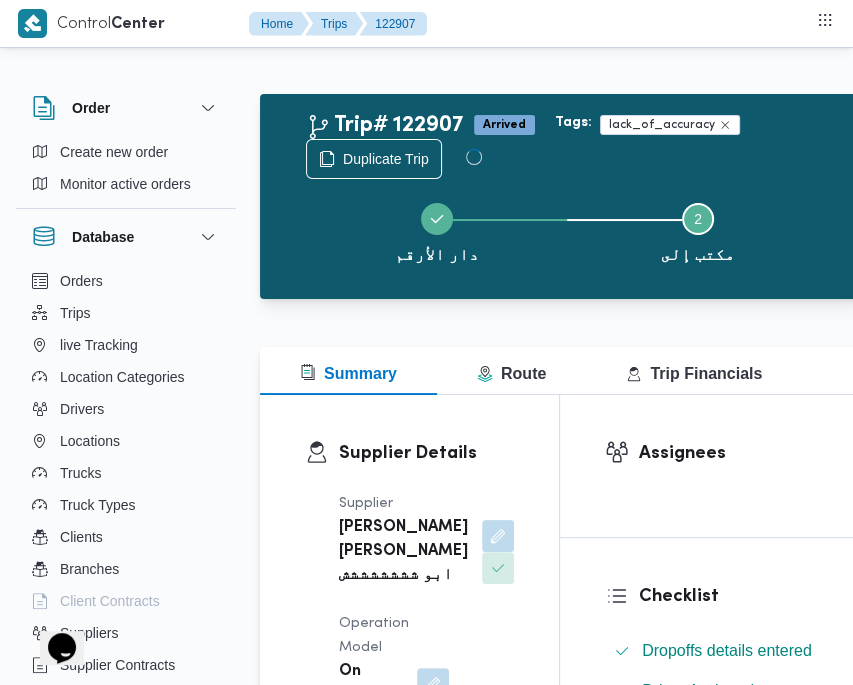 click on "دار الأرقم Step 2 is incomplete 2 مكتب إلى" at bounding box center [567, 231] 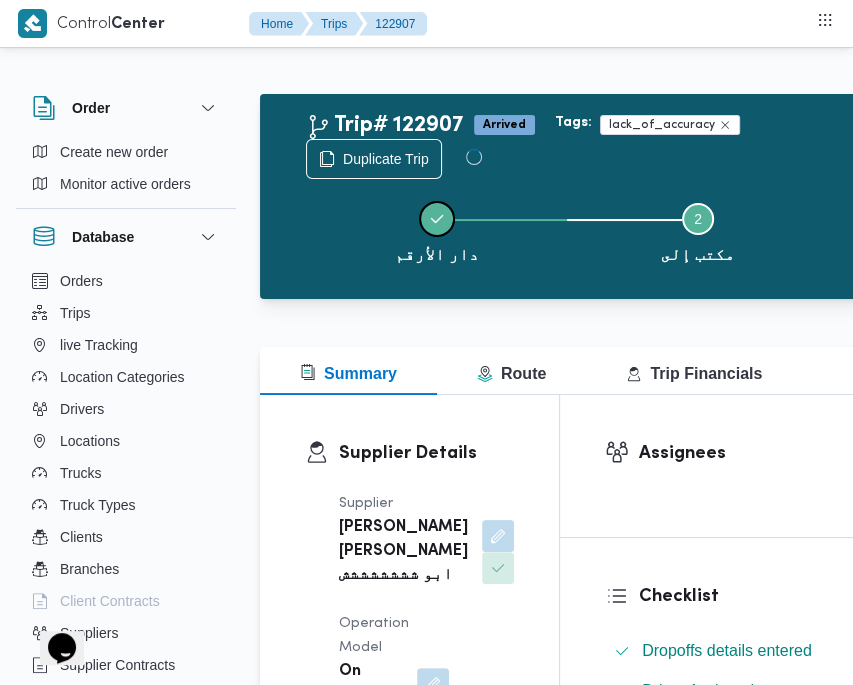 click on "دار الأرقم" at bounding box center [436, 231] 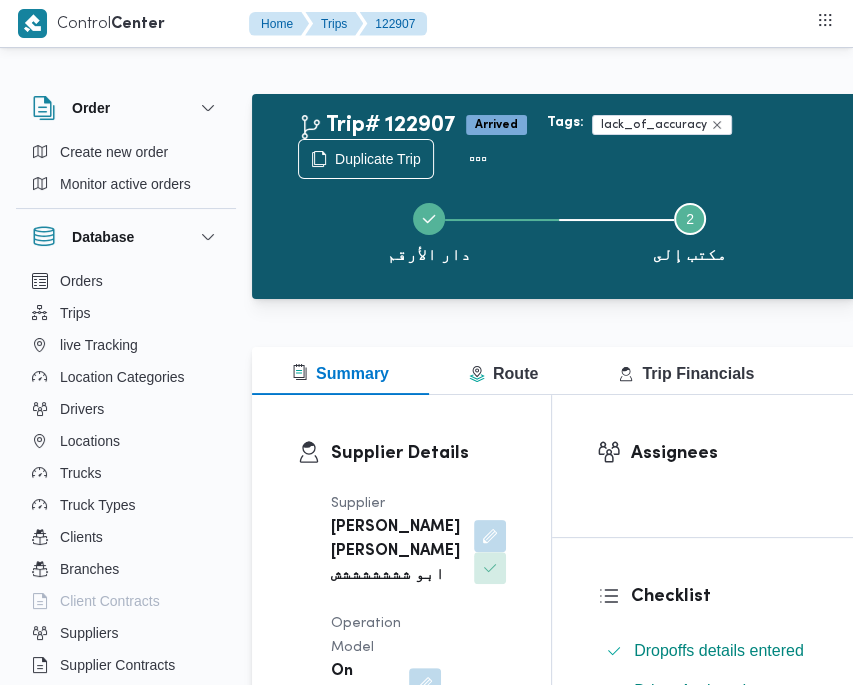scroll, scrollTop: 31, scrollLeft: 8, axis: both 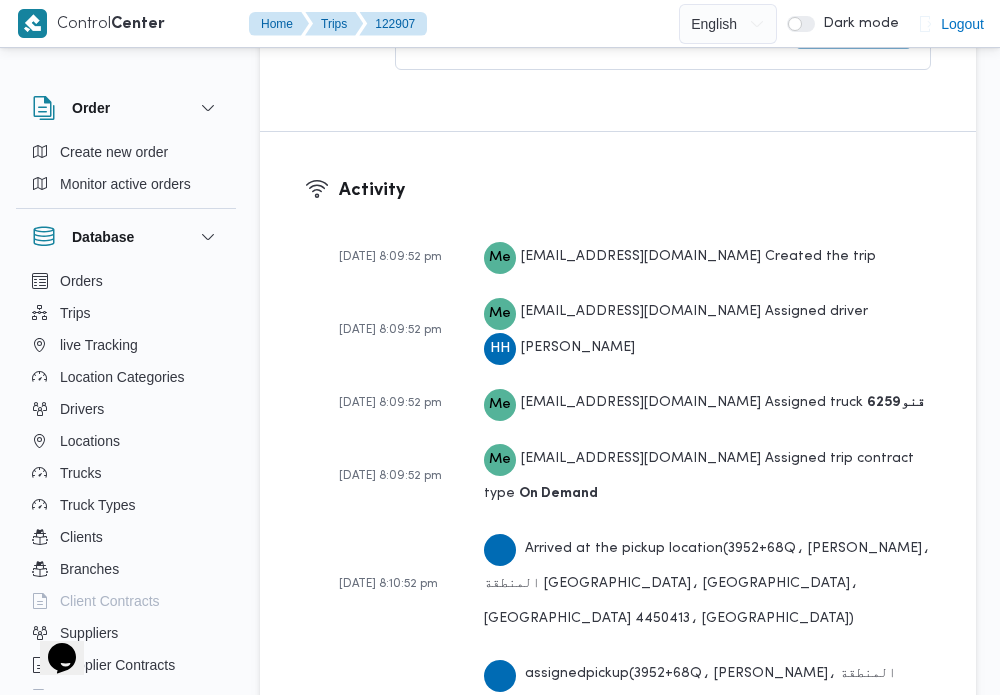 click on "Activity" at bounding box center (635, 190) 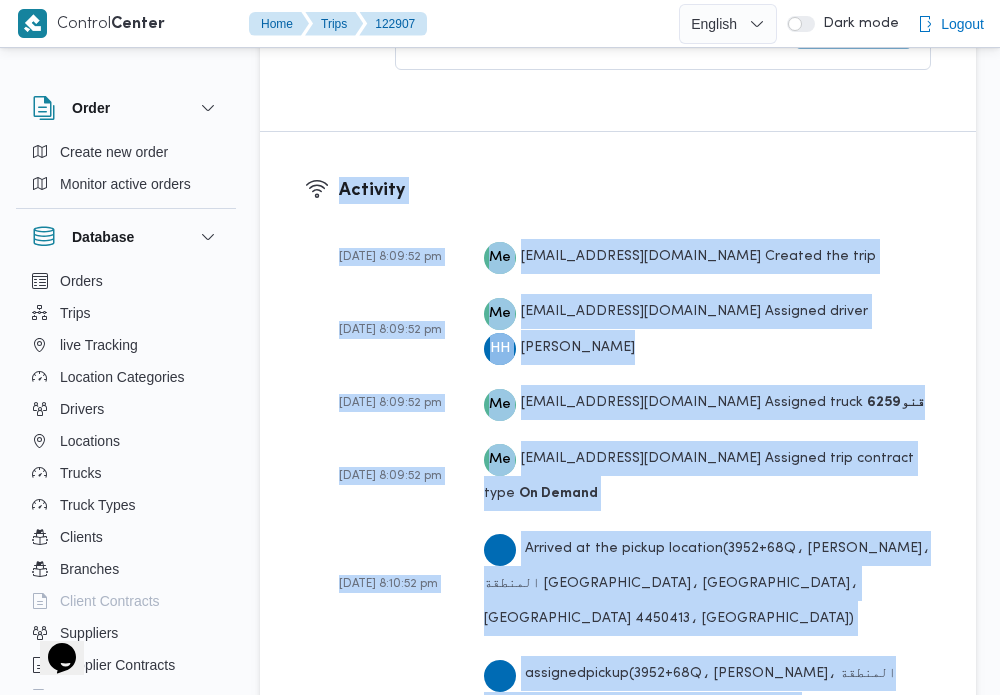 scroll, scrollTop: 3793, scrollLeft: 0, axis: vertical 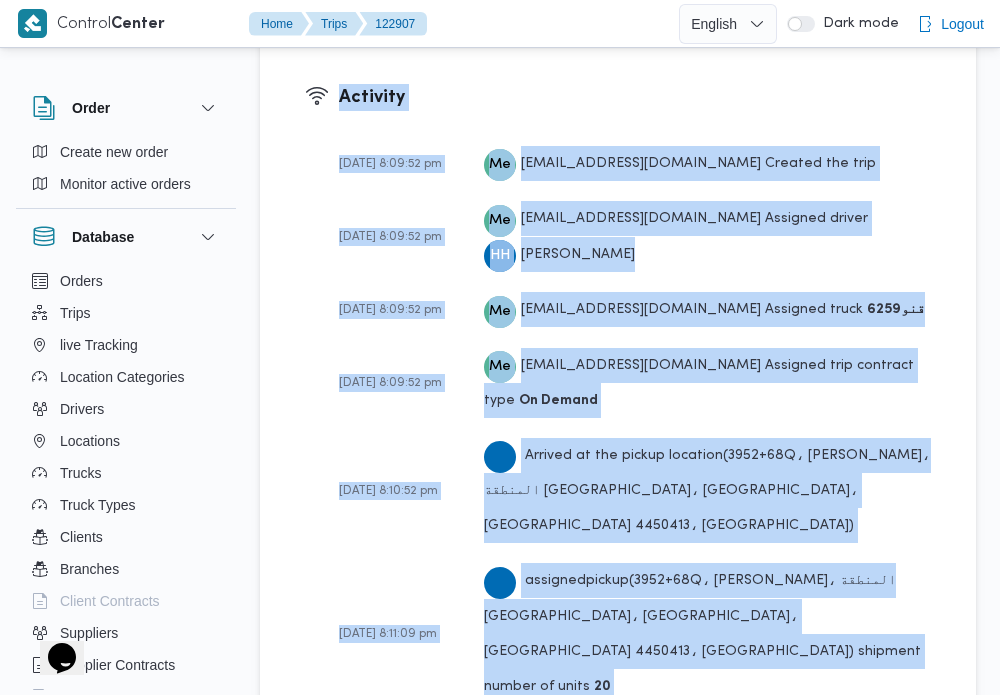 drag, startPoint x: 338, startPoint y: 89, endPoint x: 493, endPoint y: 581, distance: 515.83813 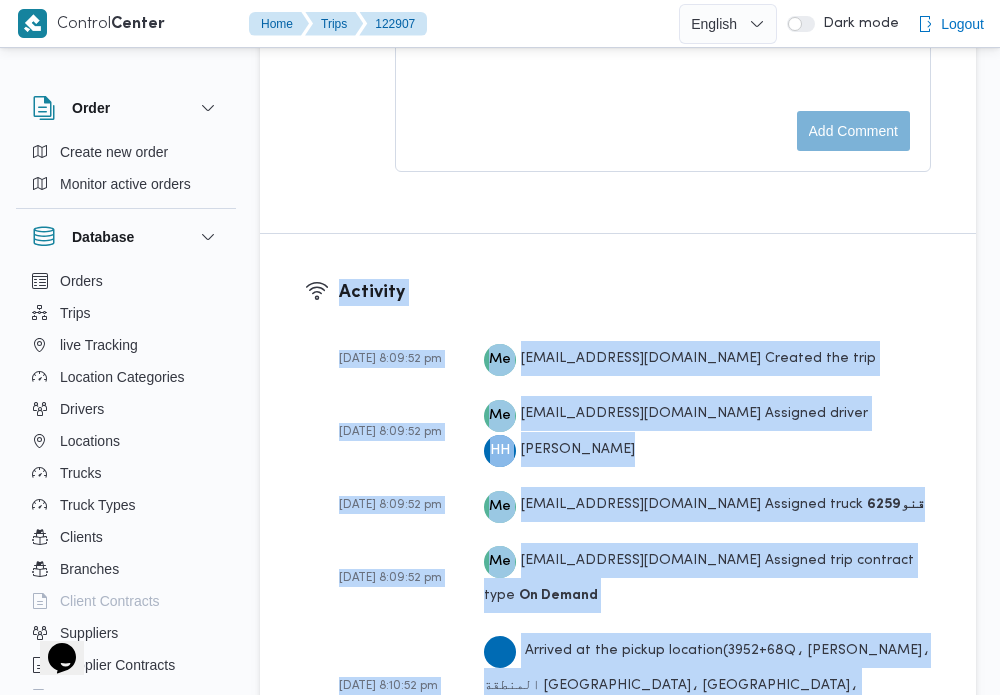 scroll, scrollTop: 3597, scrollLeft: 0, axis: vertical 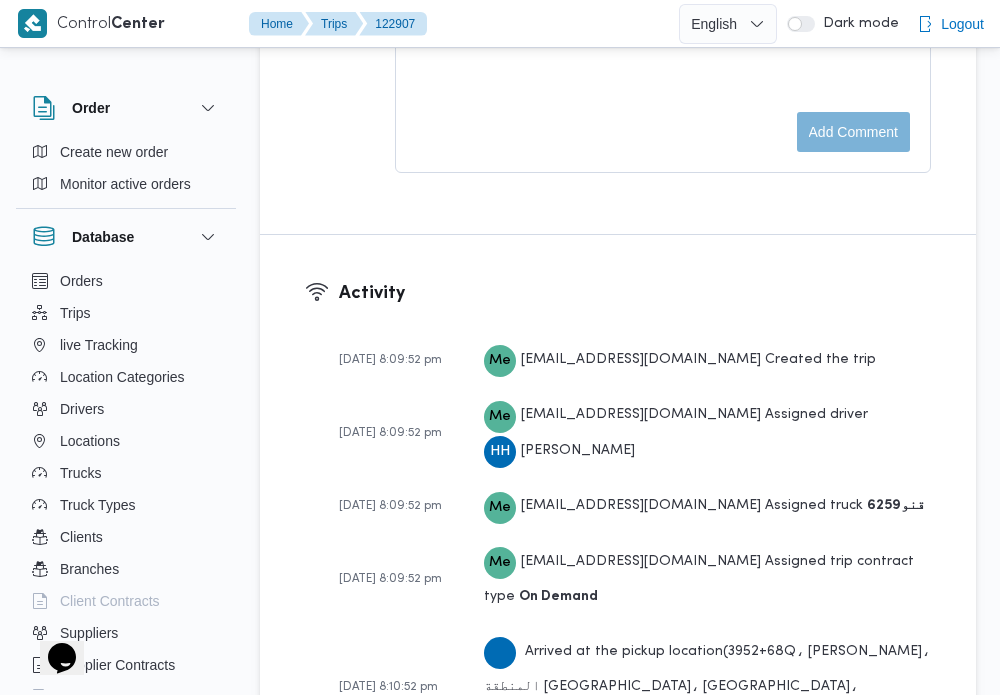 click 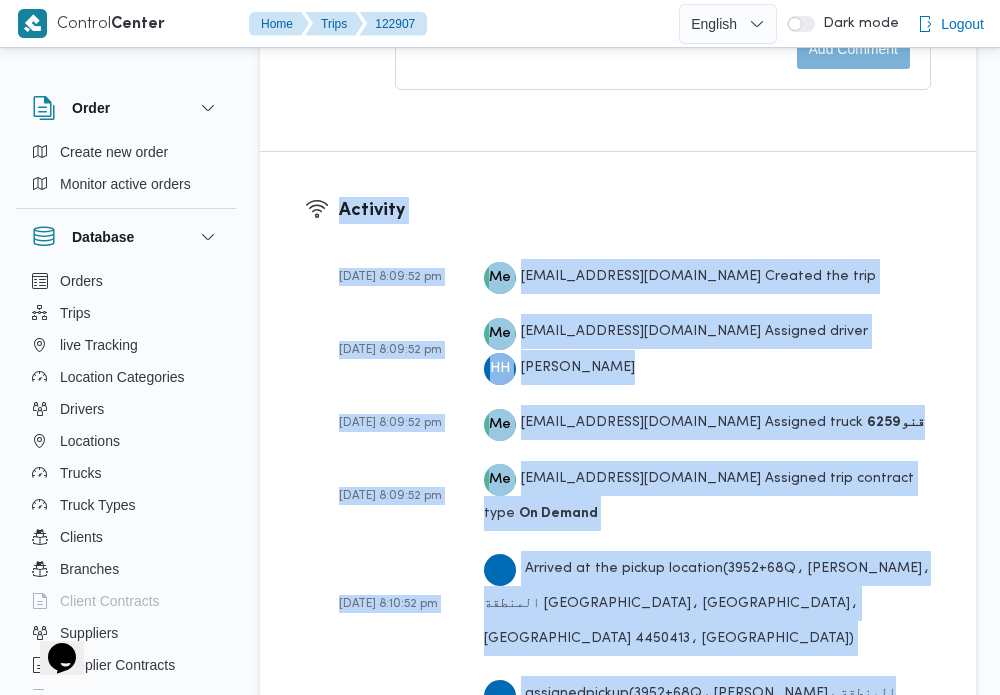 scroll, scrollTop: 3793, scrollLeft: 0, axis: vertical 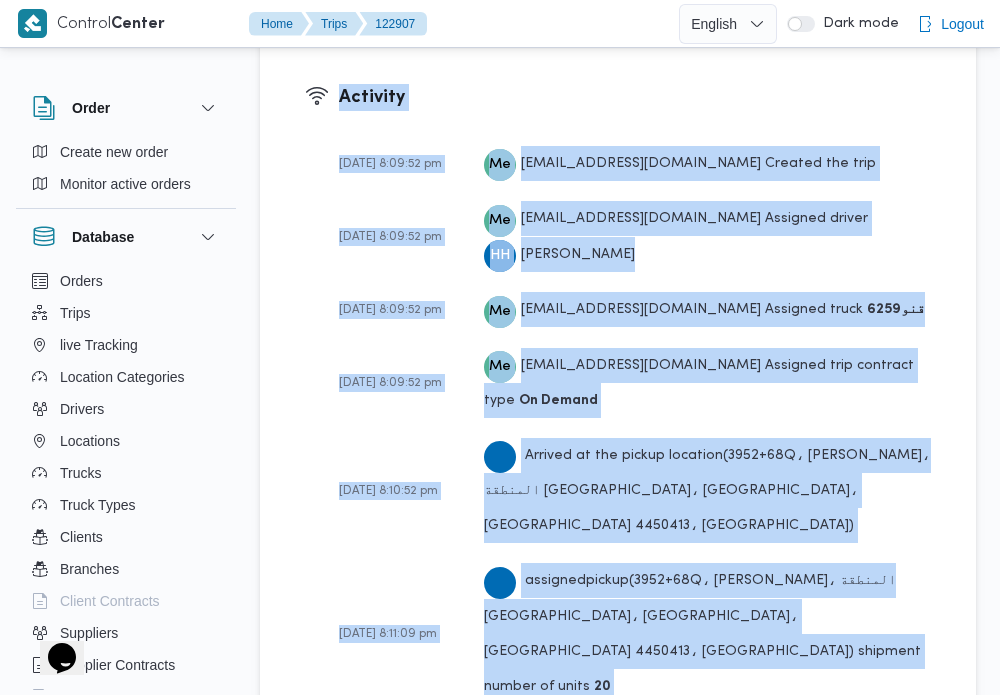 drag, startPoint x: 327, startPoint y: 183, endPoint x: 491, endPoint y: 588, distance: 436.94507 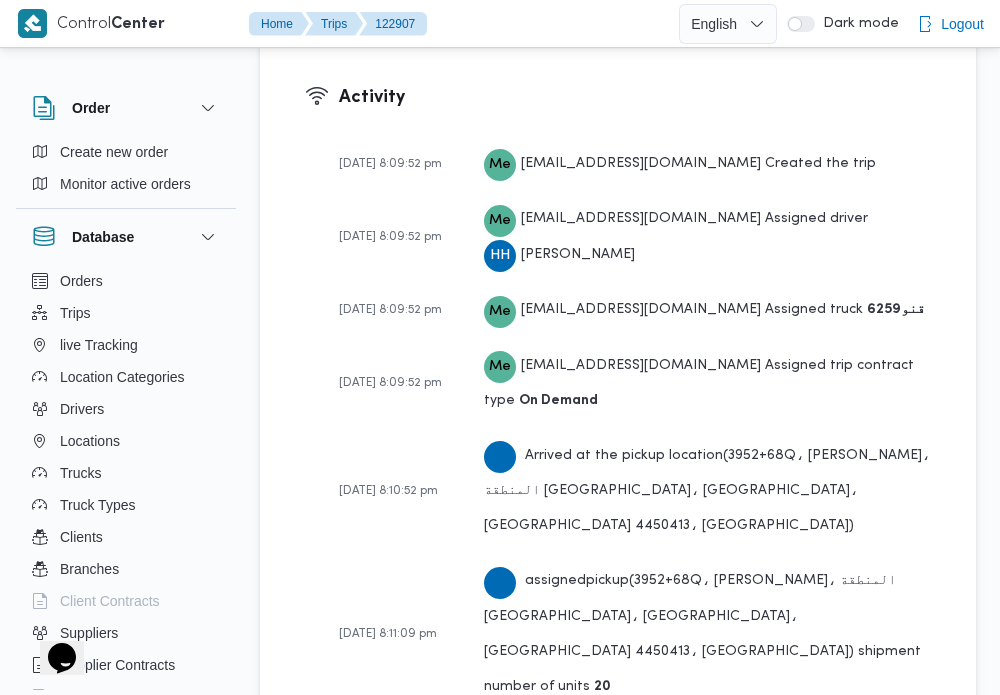 drag, startPoint x: 543, startPoint y: 587, endPoint x: 436, endPoint y: 287, distance: 318.5106 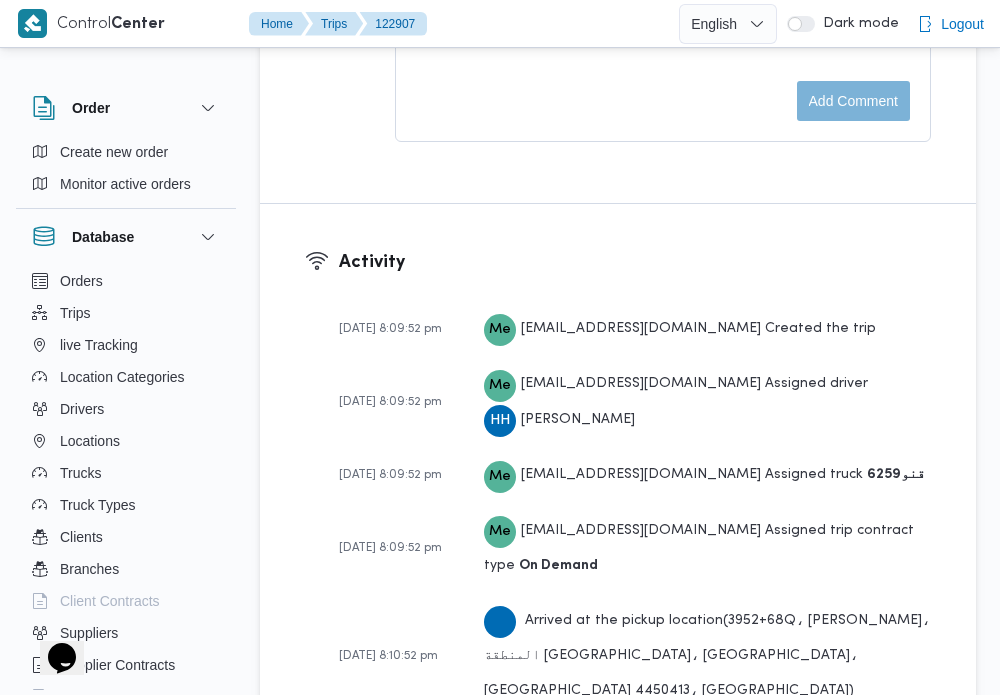 scroll, scrollTop: 3628, scrollLeft: 0, axis: vertical 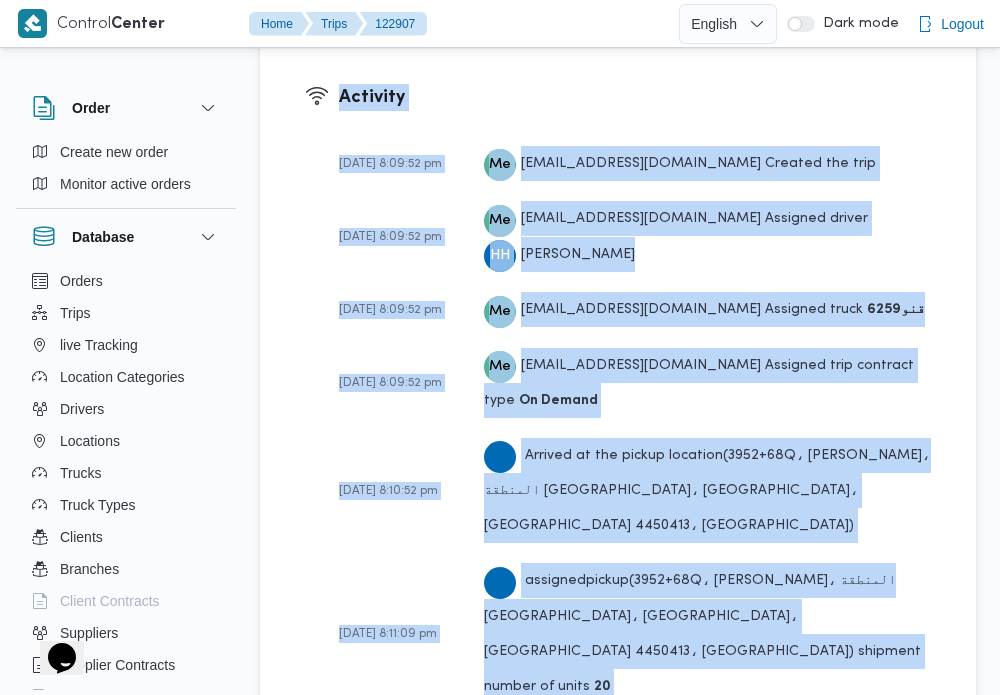 drag, startPoint x: 347, startPoint y: 158, endPoint x: 486, endPoint y: 585, distance: 449.05457 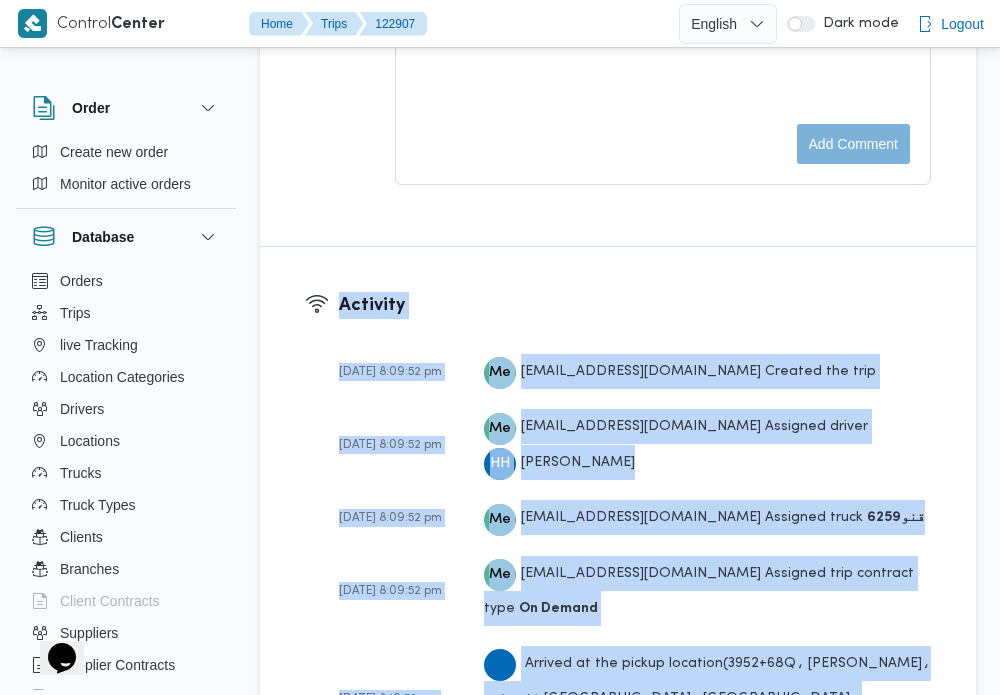 scroll, scrollTop: 3583, scrollLeft: 0, axis: vertical 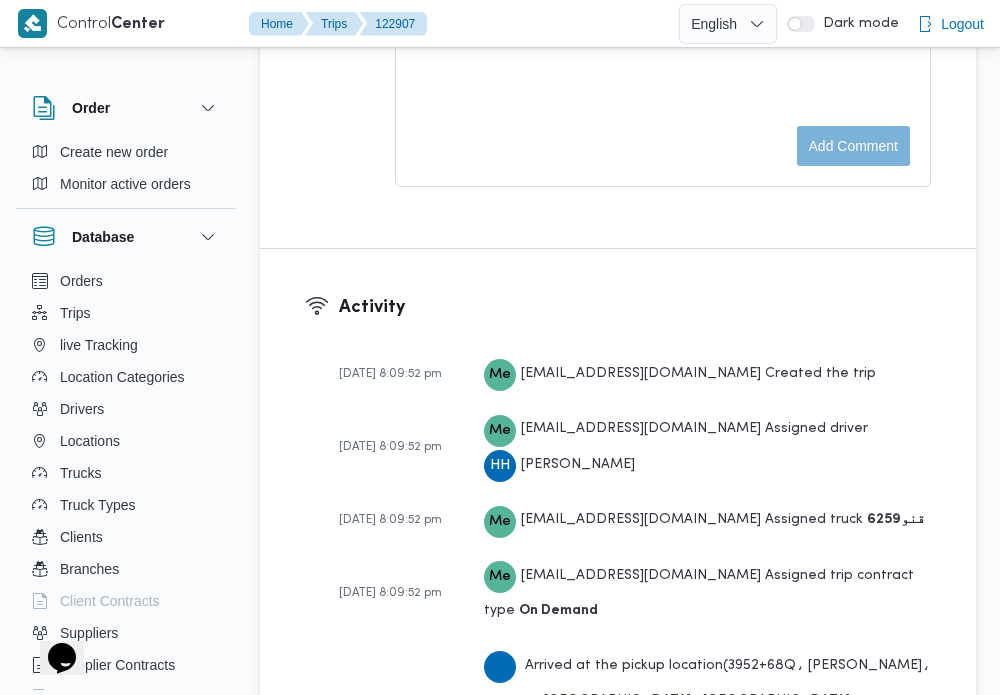 click on "Activity 10-07-2025  8:09:52 pm  Me mohamed.elsayed@illa.com.eg   Created the trip   10-07-2025  8:09:52 pm  Me mohamed.elsayed@illa.com.eg   Assigned driver   HH هند هشام خضر 10-07-2025  8:09:52 pm  Me mohamed.elsayed@illa.com.eg   Assigned truck     قنو6259 10-07-2025  8:09:52 pm  Me mohamed.elsayed@illa.com.eg   Assigned trip contract type     On Demand 10-07-2025  8:10:52 pm      Arrived at   the pickup location  ( 3952+68Q، الشيخ أحمد الصاوي، المنطقة السادسة، مدينة نصر، محافظة القاهرة‬ 4450413، مصر )   10-07-2025  8:11:09 pm      assigned pickup  ( 3952+68Q، الشيخ أحمد الصاوي، المنطقة السادسة، مدينة نصر، محافظة القاهرة‬ 4450413، مصر )   shipment number of units      20 10-07-2025  8:11:16 pm      Arrived at   the pickup location  ( )" at bounding box center (618, 681) 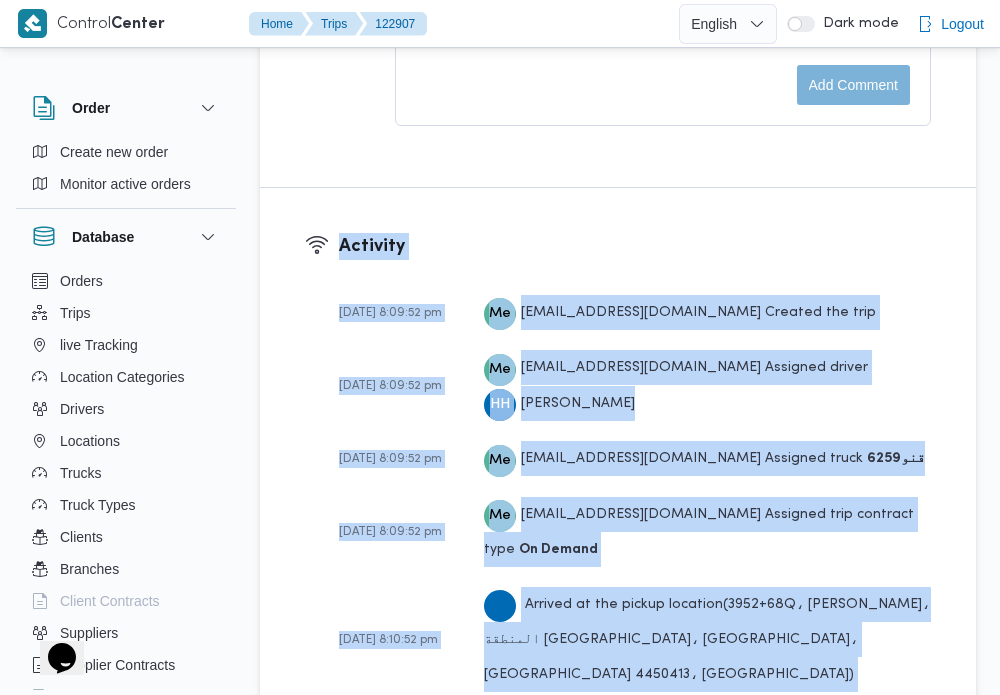 scroll, scrollTop: 3793, scrollLeft: 0, axis: vertical 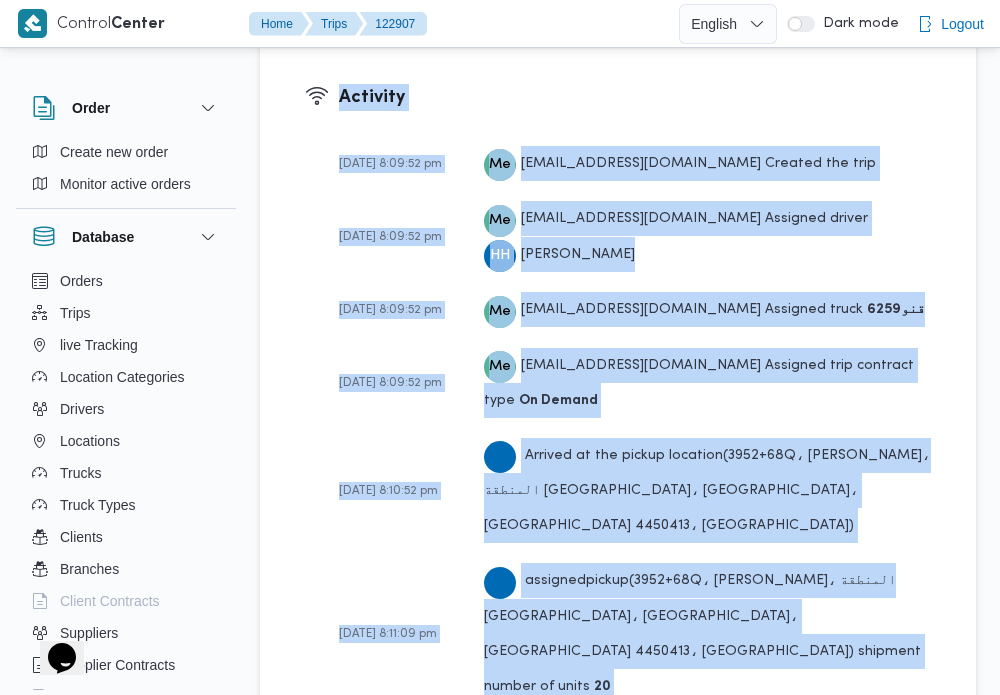 drag, startPoint x: 327, startPoint y: 186, endPoint x: 494, endPoint y: 584, distance: 431.61673 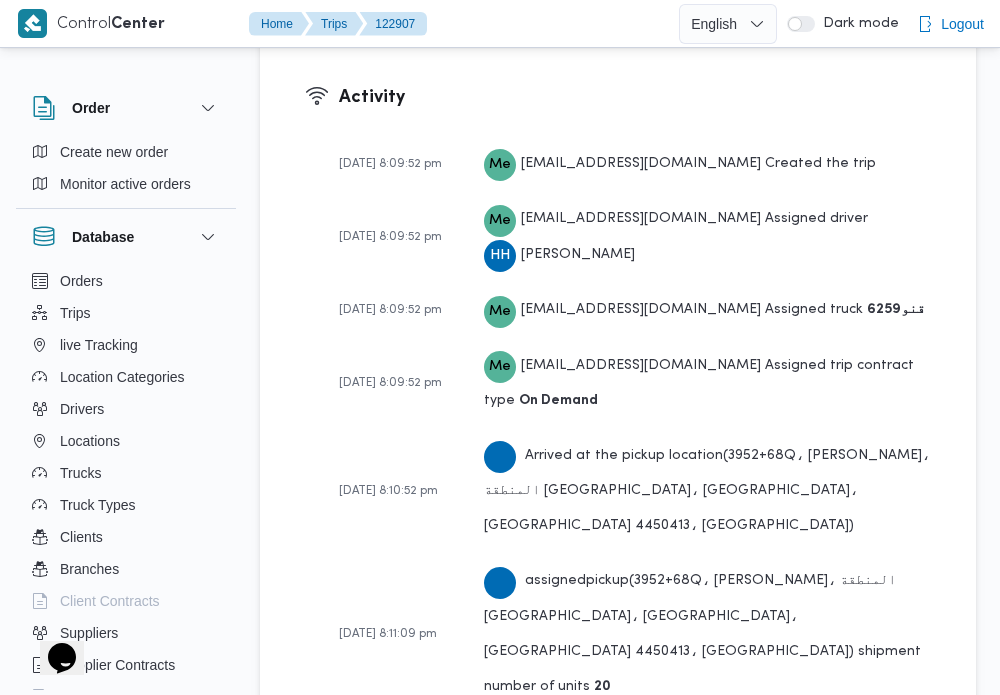 click on "Arrived at   the pickup location  ( 3952+68Q، الشيخ أحمد الصاوي، المنطقة السادسة، مدينة نصر، محافظة القاهرة‬ 4450413، مصر )" at bounding box center (707, 776) 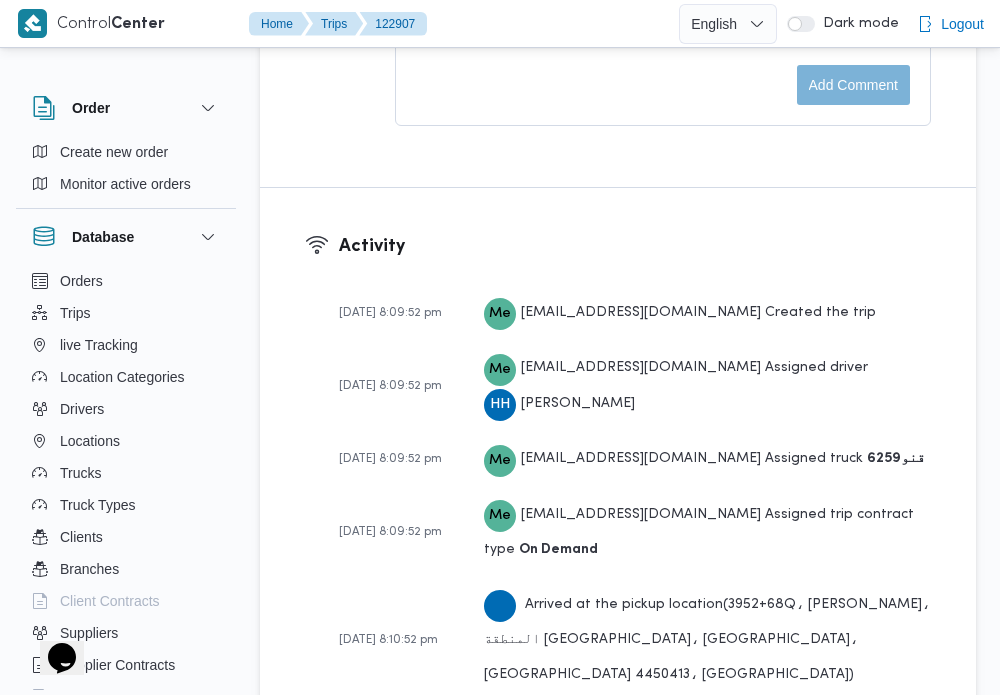 scroll, scrollTop: 3638, scrollLeft: 0, axis: vertical 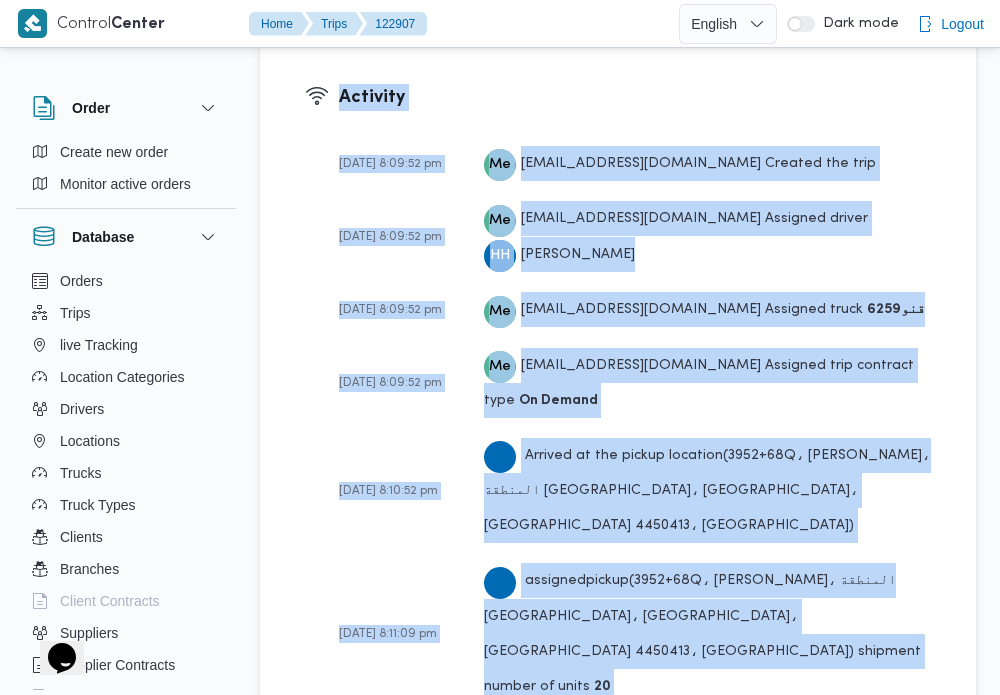 drag, startPoint x: 340, startPoint y: 151, endPoint x: 494, endPoint y: 614, distance: 487.93954 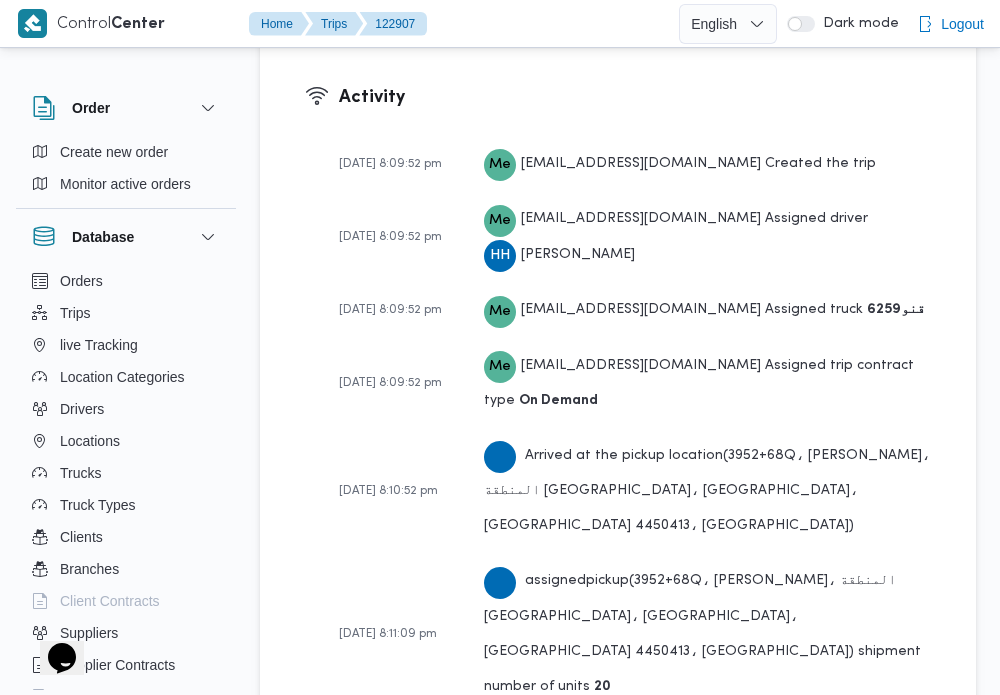 click on "10-07-2025  8:09:52 pm  Me mohamed.elsayed@illa.com.eg   Created the trip   10-07-2025  8:09:52 pm  Me mohamed.elsayed@illa.com.eg   Assigned driver   HH هند هشام خضر 10-07-2025  8:09:52 pm  Me mohamed.elsayed@illa.com.eg   Assigned truck     قنو6259 10-07-2025  8:09:52 pm  Me mohamed.elsayed@illa.com.eg   Assigned trip contract type     On Demand 10-07-2025  8:10:52 pm      Arrived at   the pickup location  ( 3952+68Q، الشيخ أحمد الصاوي، المنطقة السادسة، مدينة نصر، محافظة القاهرة‬ 4450413، مصر )   10-07-2025  8:11:09 pm      assigned pickup  ( 3952+68Q، الشيخ أحمد الصاوي، المنطقة السادسة، مدينة نصر، محافظة القاهرة‬ 4450413، مصر )   shipment number of units      20 10-07-2025  8:11:16 pm      Arrived at   the pickup location  ( 3952+68Q، الشيخ أحمد الصاوي، المنطقة السادسة، مدينة نصر، محافظة القاهرة‬ 4450413، مصر )" at bounding box center [635, 497] 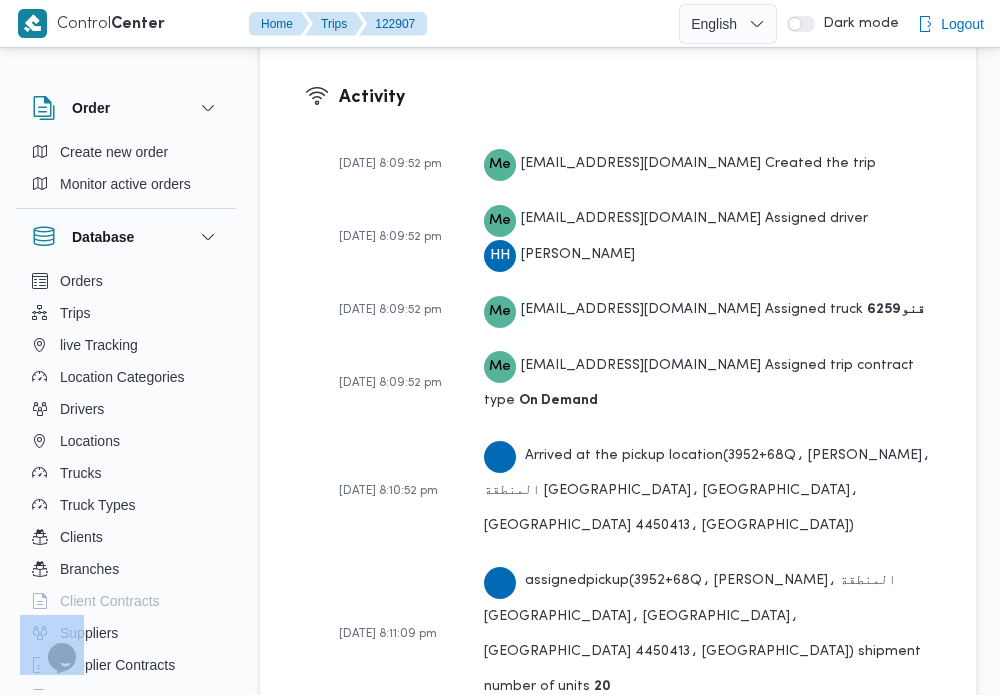click on "10-07-2025  8:09:52 pm  Me mohamed.elsayed@illa.com.eg   Created the trip   10-07-2025  8:09:52 pm  Me mohamed.elsayed@illa.com.eg   Assigned driver   HH هند هشام خضر 10-07-2025  8:09:52 pm  Me mohamed.elsayed@illa.com.eg   Assigned truck     قنو6259 10-07-2025  8:09:52 pm  Me mohamed.elsayed@illa.com.eg   Assigned trip contract type     On Demand 10-07-2025  8:10:52 pm      Arrived at   the pickup location  ( 3952+68Q، الشيخ أحمد الصاوي، المنطقة السادسة، مدينة نصر، محافظة القاهرة‬ 4450413، مصر )   10-07-2025  8:11:09 pm      assigned pickup  ( 3952+68Q، الشيخ أحمد الصاوي، المنطقة السادسة، مدينة نصر، محافظة القاهرة‬ 4450413، مصر )   shipment number of units      20 10-07-2025  8:11:16 pm      Arrived at   the pickup location  ( 3952+68Q، الشيخ أحمد الصاوي، المنطقة السادسة، مدينة نصر، محافظة القاهرة‬ 4450413، مصر )" at bounding box center [635, 497] 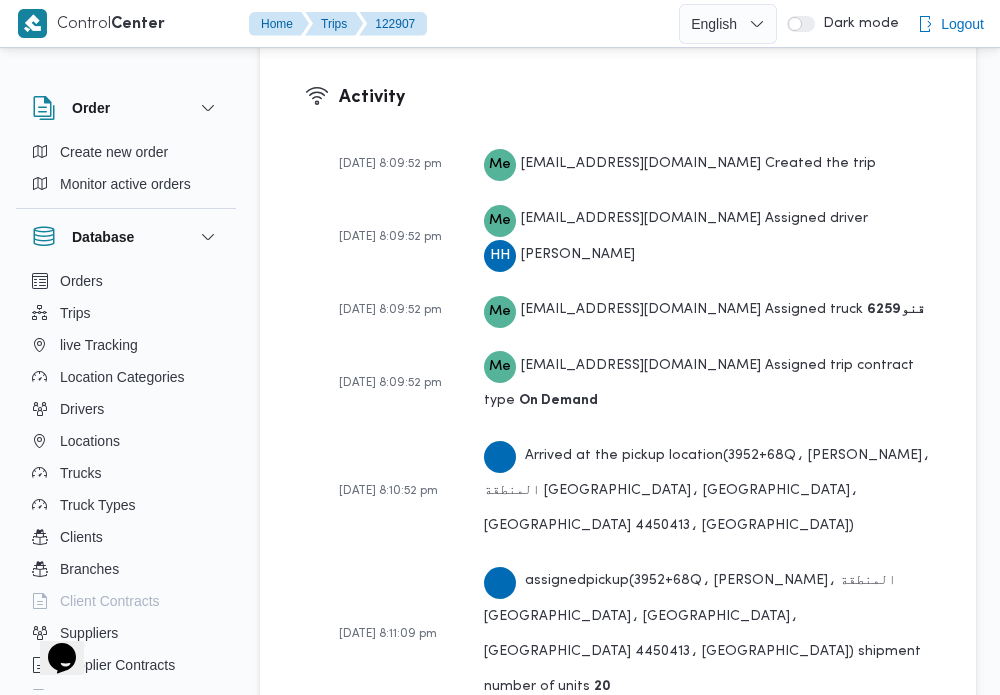 click on "10-07-2025  8:09:52 pm  Me mohamed.elsayed@illa.com.eg   Created the trip   10-07-2025  8:09:52 pm  Me mohamed.elsayed@illa.com.eg   Assigned driver   HH هند هشام خضر 10-07-2025  8:09:52 pm  Me mohamed.elsayed@illa.com.eg   Assigned truck     قنو6259 10-07-2025  8:09:52 pm  Me mohamed.elsayed@illa.com.eg   Assigned trip contract type     On Demand 10-07-2025  8:10:52 pm      Arrived at   the pickup location  ( 3952+68Q، الشيخ أحمد الصاوي، المنطقة السادسة، مدينة نصر، محافظة القاهرة‬ 4450413، مصر )   10-07-2025  8:11:09 pm      assigned pickup  ( 3952+68Q، الشيخ أحمد الصاوي، المنطقة السادسة، مدينة نصر، محافظة القاهرة‬ 4450413، مصر )   shipment number of units      20 10-07-2025  8:11:16 pm      Arrived at   the pickup location  ( 3952+68Q، الشيخ أحمد الصاوي، المنطقة السادسة، مدينة نصر، محافظة القاهرة‬ 4450413، مصر )" at bounding box center [635, 497] 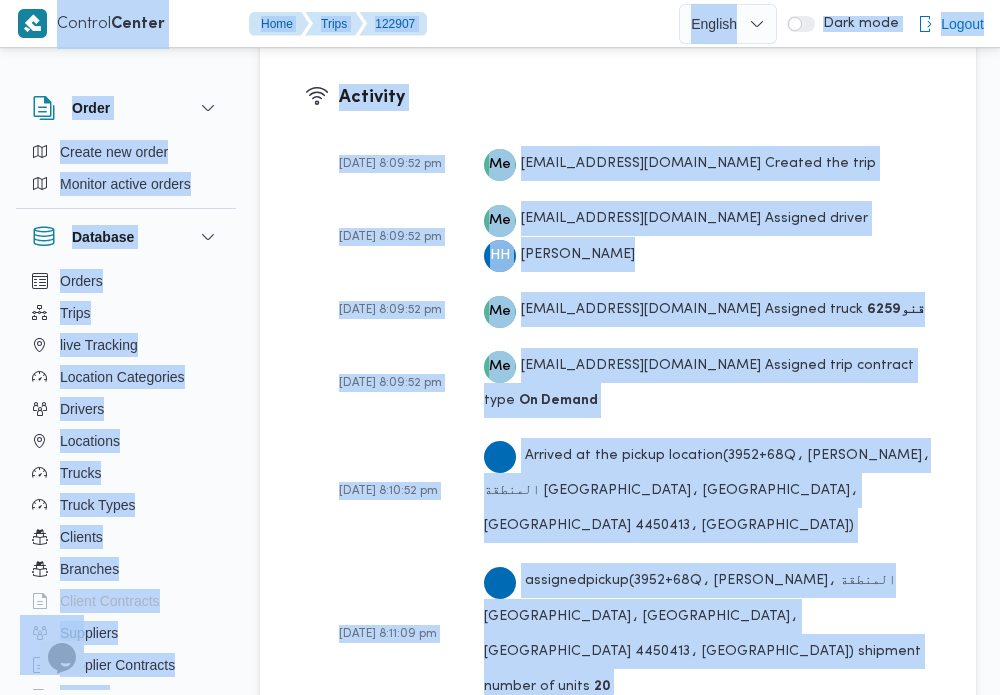 drag, startPoint x: 494, startPoint y: 614, endPoint x: 223, endPoint y: 20, distance: 652.8989 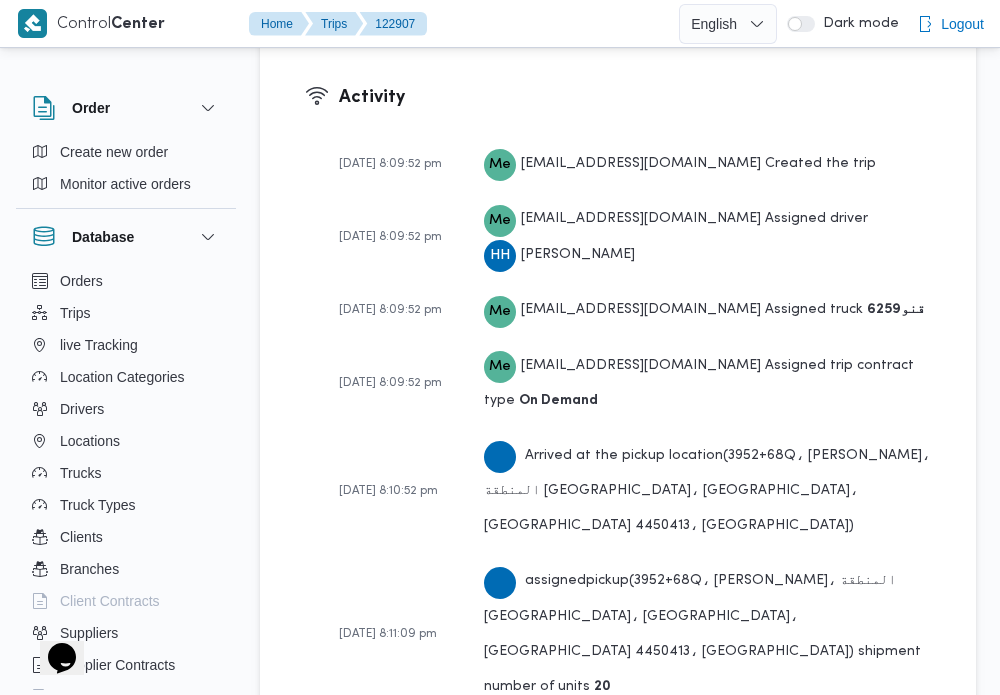 click on "Control  Center Home Trips 122907 English عربي Dark mode Logout" at bounding box center [500, 24] 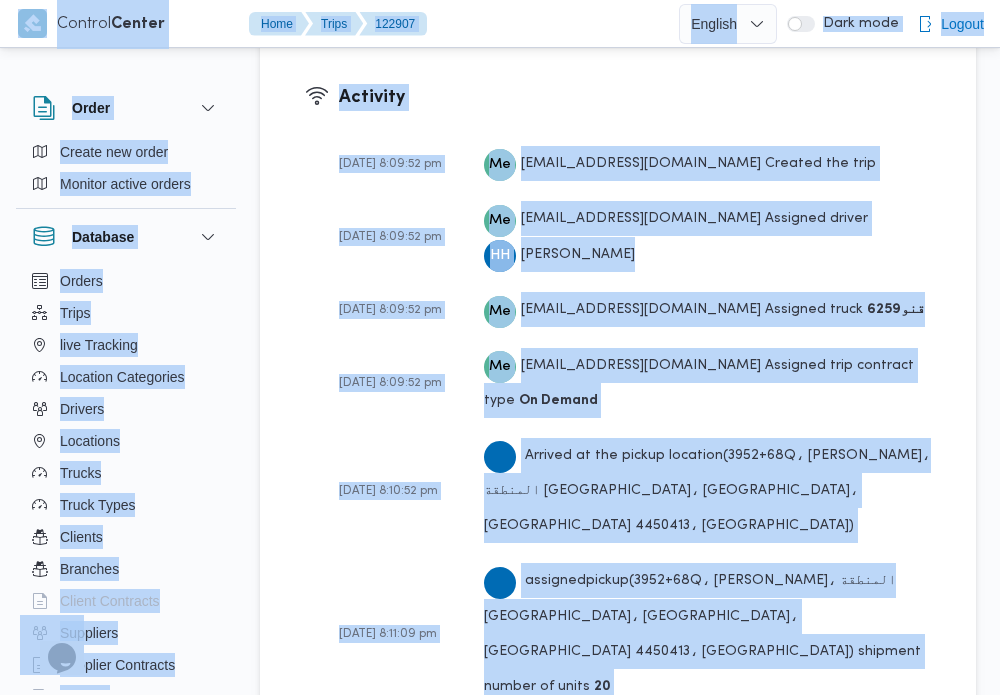 drag, startPoint x: 4, startPoint y: 23, endPoint x: 864, endPoint y: 595, distance: 1032.8524 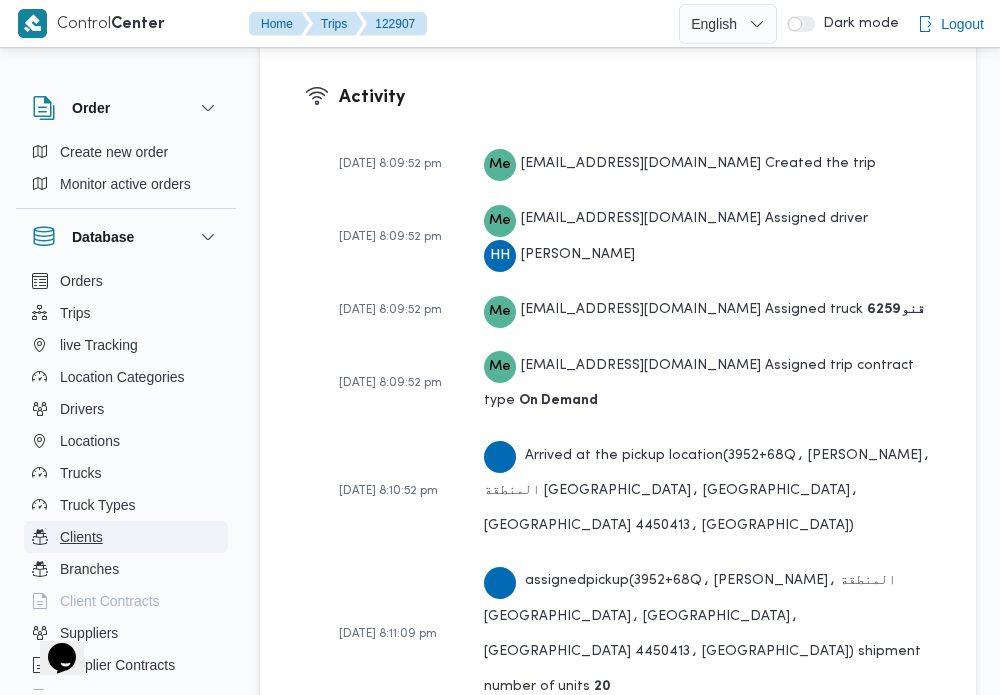 scroll, scrollTop: 215, scrollLeft: 0, axis: vertical 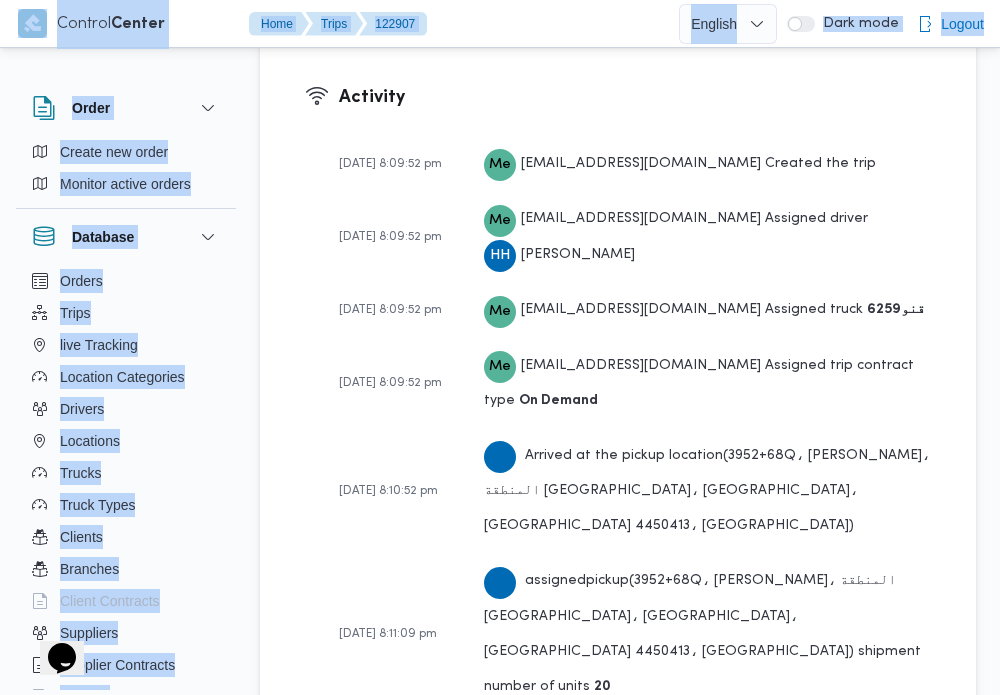 drag, startPoint x: 255, startPoint y: 656, endPoint x: 54, endPoint y: 18, distance: 668.91327 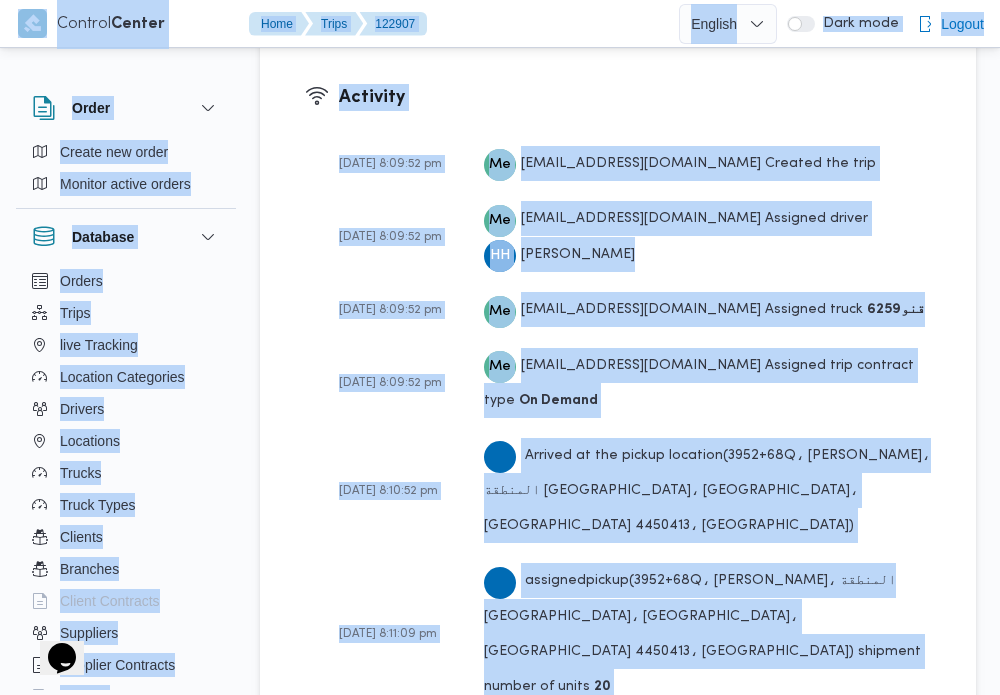 drag, startPoint x: 54, startPoint y: 18, endPoint x: 487, endPoint y: 630, distance: 749.6886 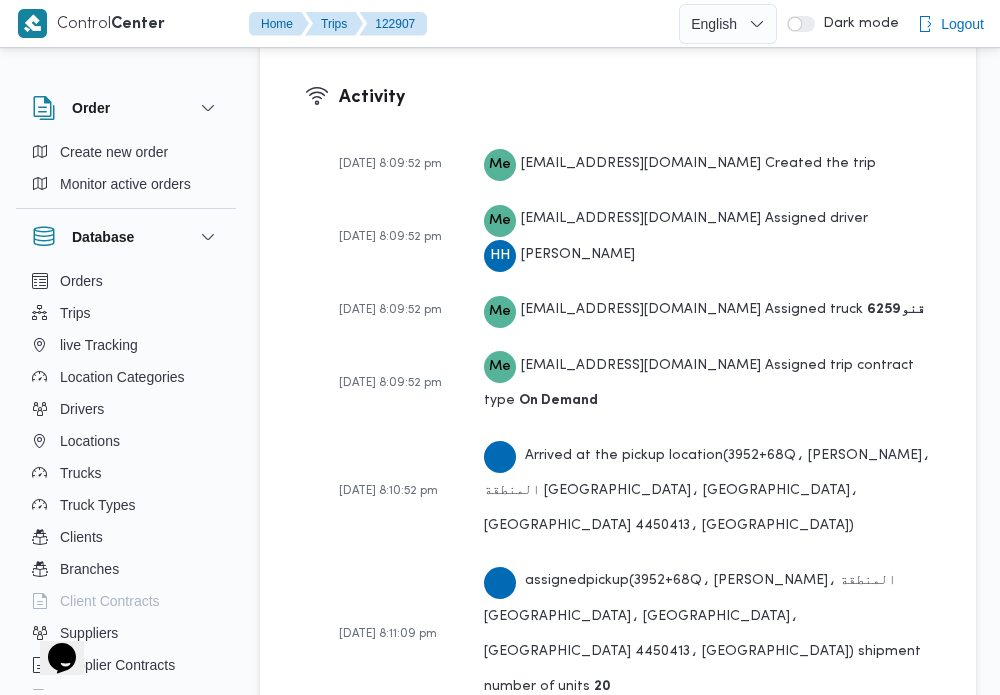 click on "Dark mode" at bounding box center [857, 24] 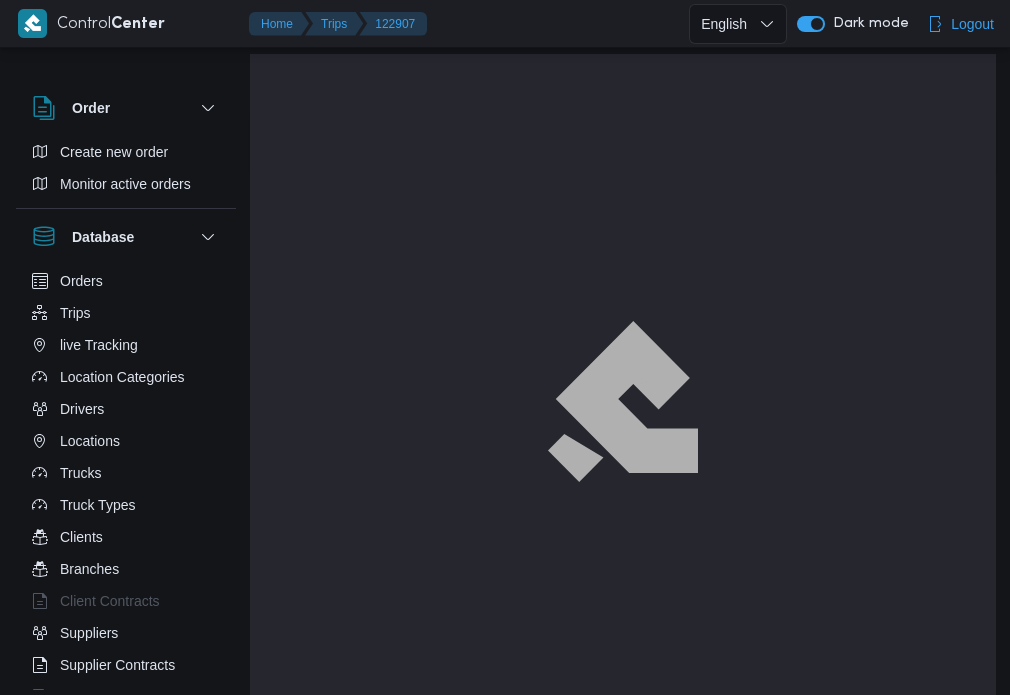 scroll, scrollTop: 54, scrollLeft: 0, axis: vertical 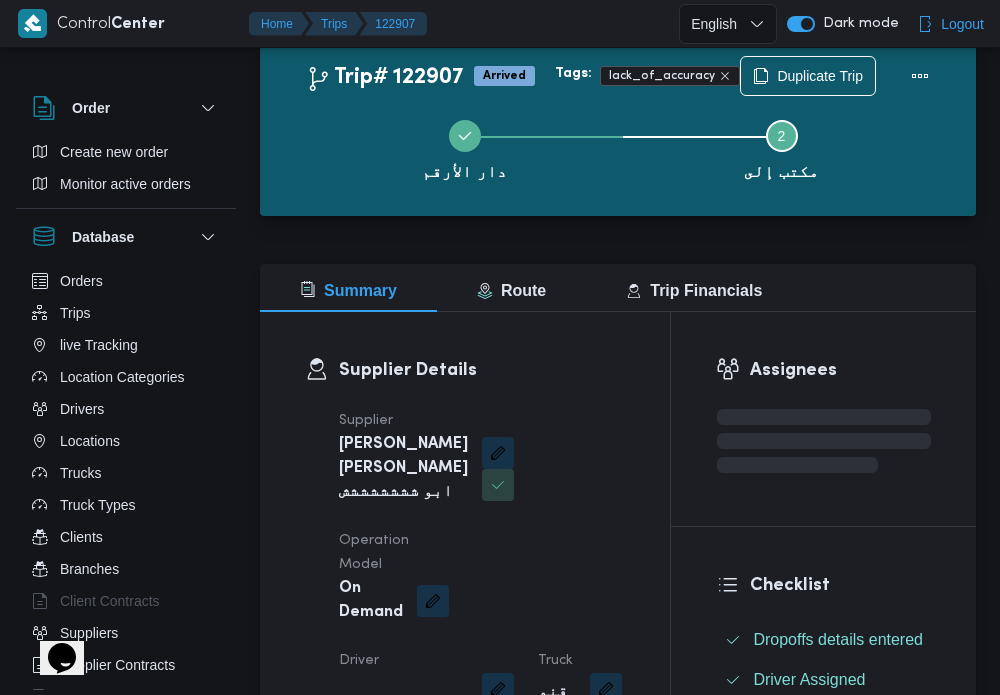 click on "Dark mode" at bounding box center [857, 24] 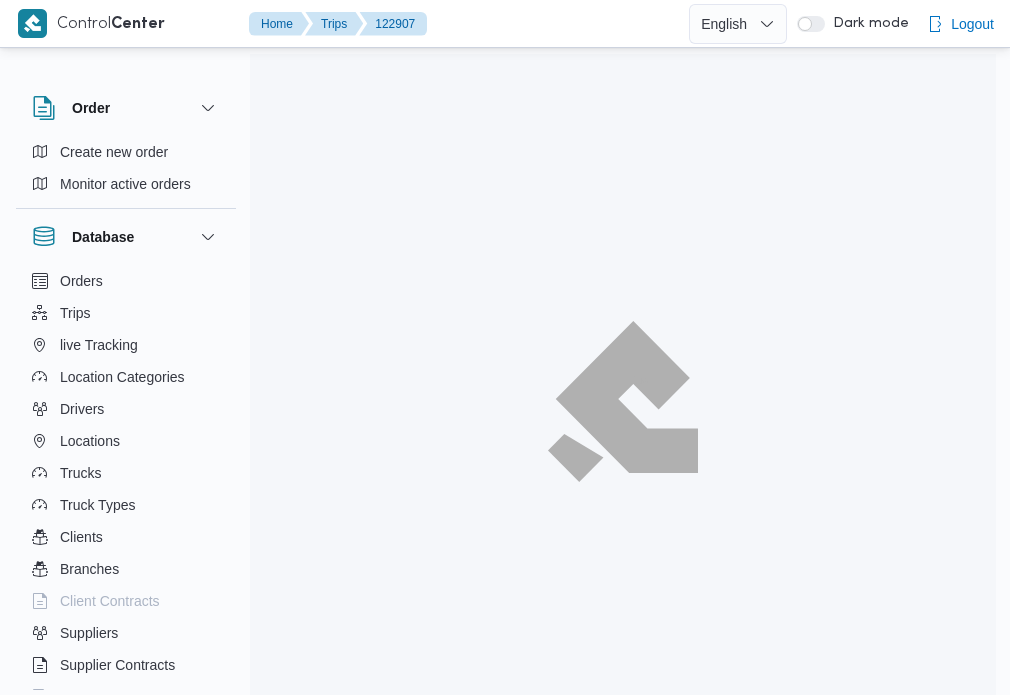 scroll, scrollTop: 54, scrollLeft: 0, axis: vertical 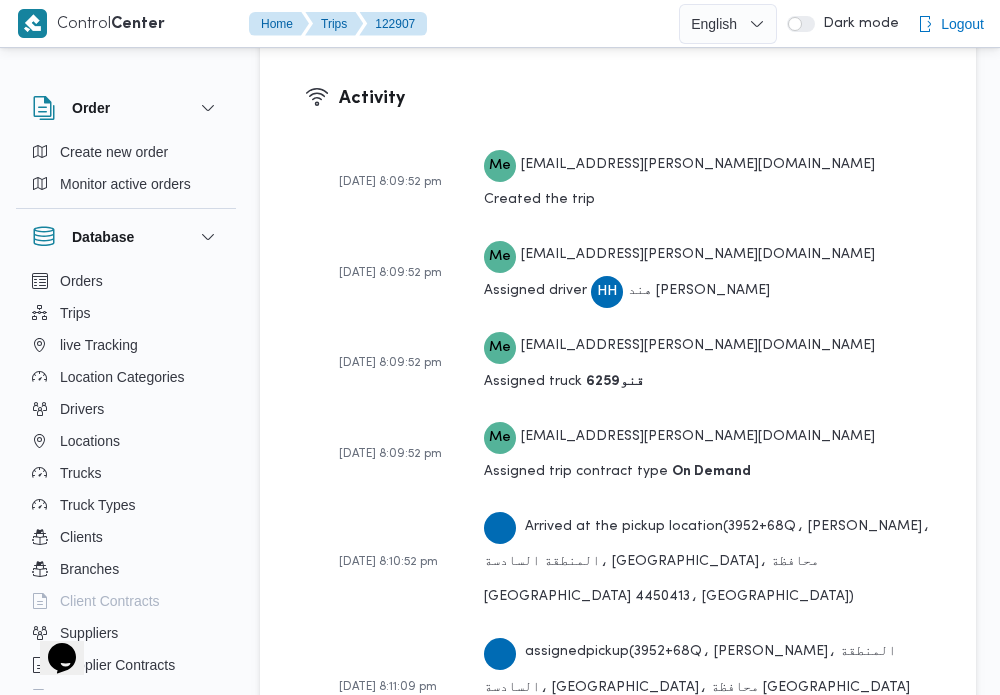 click on "Arrived at   the pickup location  ( 3952+68Q، [GEOGRAPHIC_DATA]، المنطقة السادسة، [GEOGRAPHIC_DATA]، محافظة [GEOGRAPHIC_DATA]‬ 4450413، [GEOGRAPHIC_DATA] )" at bounding box center [707, 812] 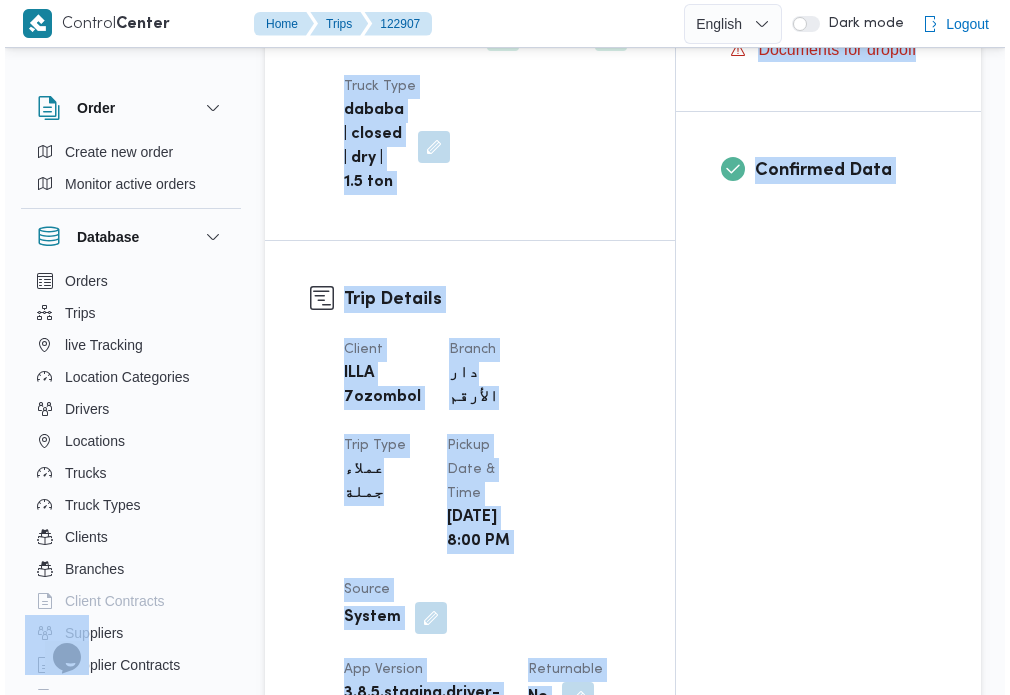 scroll, scrollTop: 0, scrollLeft: 0, axis: both 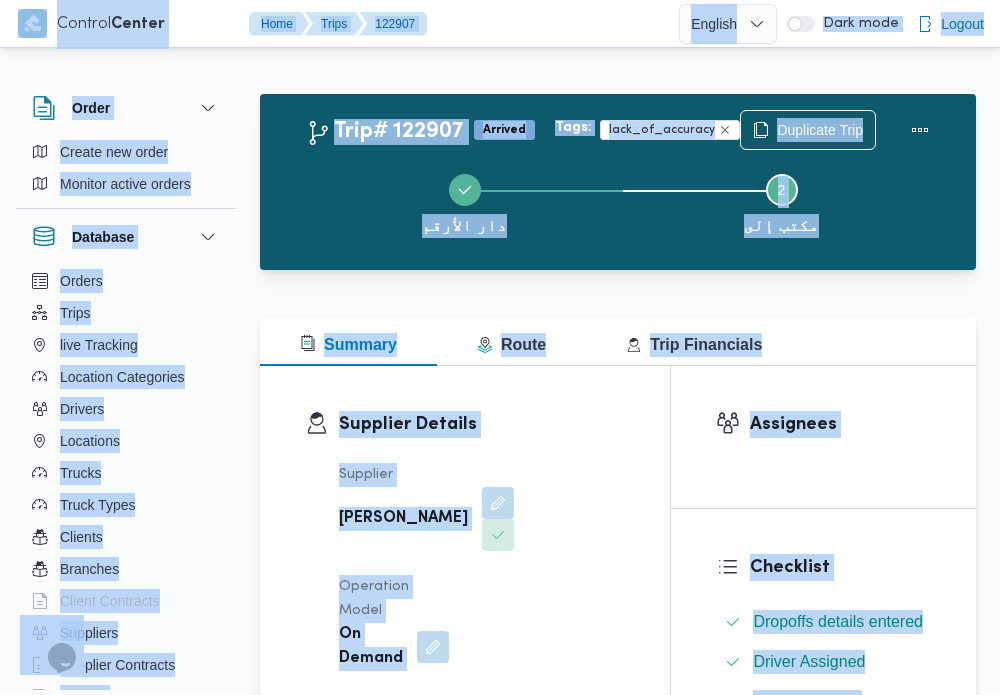 drag, startPoint x: 836, startPoint y: 583, endPoint x: 372, endPoint y: -31, distance: 769.6051 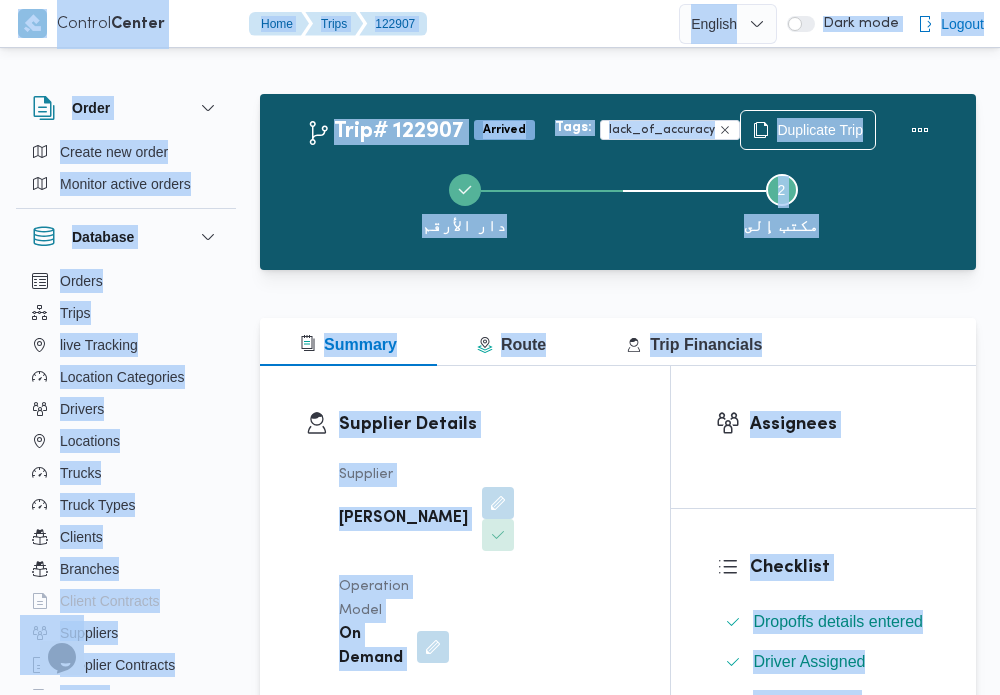 click on "Trip# 122907 Arrived Tags: lack_of_accuracy Duplicate Trip   دار الأرقم Step 2 is incomplete 2 مكتب إلى Summary Route  Trip Financials Supplier Details Supplier [PERSON_NAME] Operation Model On Demand Driver [GEOGRAPHIC_DATA] [PERSON_NAME] خضر Truck قنو 6259 Truck Type dababa | closed | dry | 1.5 ton Trip Details Client ILLA 7ozombol Branch دار الأرقم Trip Type عملاء جملة Pickup date & time [DATE] 8:00 PM Source System App Version 3.8.5.staging.driver-release (165) Returnable No Geofencing No Auto Ending Yes Collect Shipment Amounts No Contract Type On-Demand Google distance in KMs 0.63 KMs Distance Traveled 0 KMs Manual Distance N/A Trip Cost N/A Number of Helpers N/A Number of Scales N/A Number of Toll Station Gates N/A Pre Trip Distance 0.0 lack_of_accuracy Tag 1 Pickup Details Arrived Pickup At [DATE] 8:11 PM Left Pickup At [DATE] 8:11 PM Pickup Duration less than minute 20 Shipment Unit" at bounding box center [618, 2394] 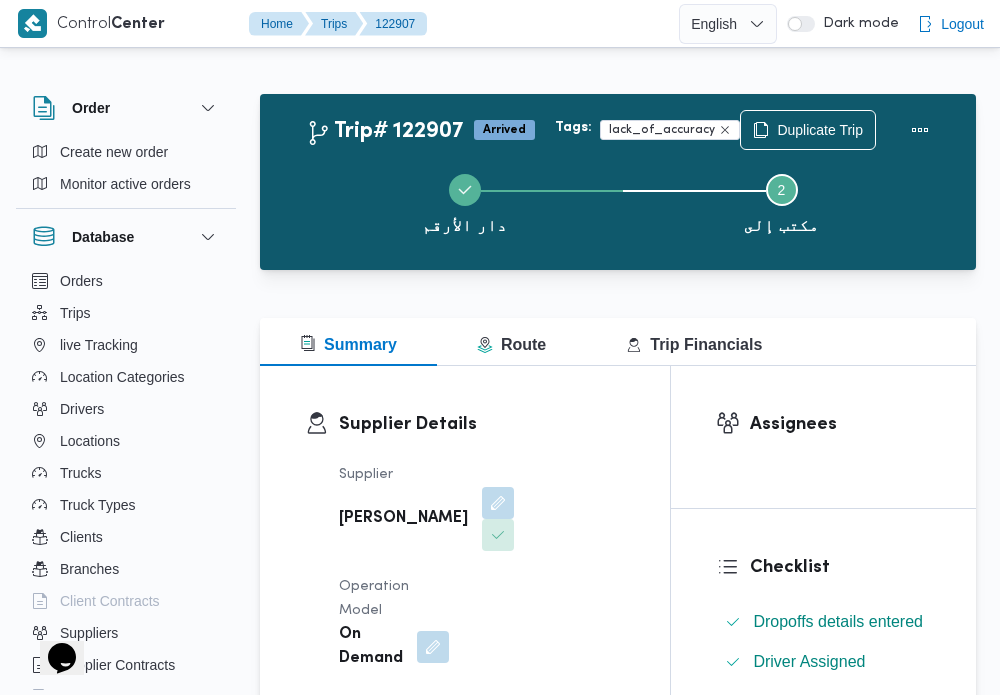 click on "Trip# 122907 Arrived Tags: lack_of_accuracy Duplicate Trip   دار الأرقم Step 2 is incomplete 2 مكتب إلى Summary Route  Trip Financials Supplier Details Supplier [PERSON_NAME] Operation Model On Demand Driver [GEOGRAPHIC_DATA] [PERSON_NAME] خضر Truck قنو 6259 Truck Type dababa | closed | dry | 1.5 ton Trip Details Client ILLA 7ozombol Branch دار الأرقم Trip Type عملاء جملة Pickup date & time [DATE] 8:00 PM Source System App Version 3.8.5.staging.driver-release (165) Returnable No Geofencing No Auto Ending Yes Collect Shipment Amounts No Contract Type On-Demand Google distance in KMs 0.63 KMs Distance Traveled 0 KMs Manual Distance N/A Trip Cost N/A Number of Helpers N/A Number of Scales N/A Number of Toll Station Gates N/A Pre Trip Distance 0.0 lack_of_accuracy Tag 1 Pickup Details Arrived Pickup At [DATE] 8:11 PM Left Pickup At [DATE] 8:11 PM Pickup Duration less than minute 20 Shipment Unit" at bounding box center (618, 2394) 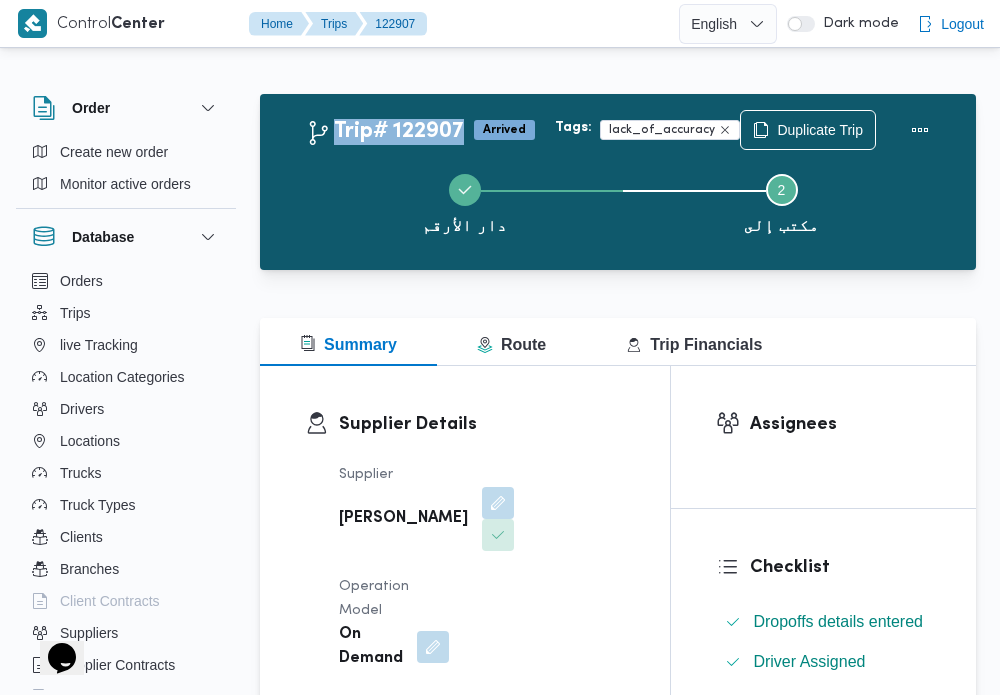 click on "Trip# 122907 Arrived Tags: lack_of_accuracy Duplicate Trip   دار الأرقم Step 2 is incomplete 2 مكتب إلى Summary Route  Trip Financials Supplier Details Supplier [PERSON_NAME] Operation Model On Demand Driver [GEOGRAPHIC_DATA] [PERSON_NAME] خضر Truck قنو 6259 Truck Type dababa | closed | dry | 1.5 ton Trip Details Client ILLA 7ozombol Branch دار الأرقم Trip Type عملاء جملة Pickup date & time [DATE] 8:00 PM Source System App Version 3.8.5.staging.driver-release (165) Returnable No Geofencing No Auto Ending Yes Collect Shipment Amounts No Contract Type On-Demand Google distance in KMs 0.63 KMs Distance Traveled 0 KMs Manual Distance N/A Trip Cost N/A Number of Helpers N/A Number of Scales N/A Number of Toll Station Gates N/A Pre Trip Distance 0.0 lack_of_accuracy Tag 1 Pickup Details Arrived Pickup At [DATE] 8:11 PM Left Pickup At [DATE] 8:11 PM Pickup Duration less than minute 20 Shipment Unit" at bounding box center [618, 2394] 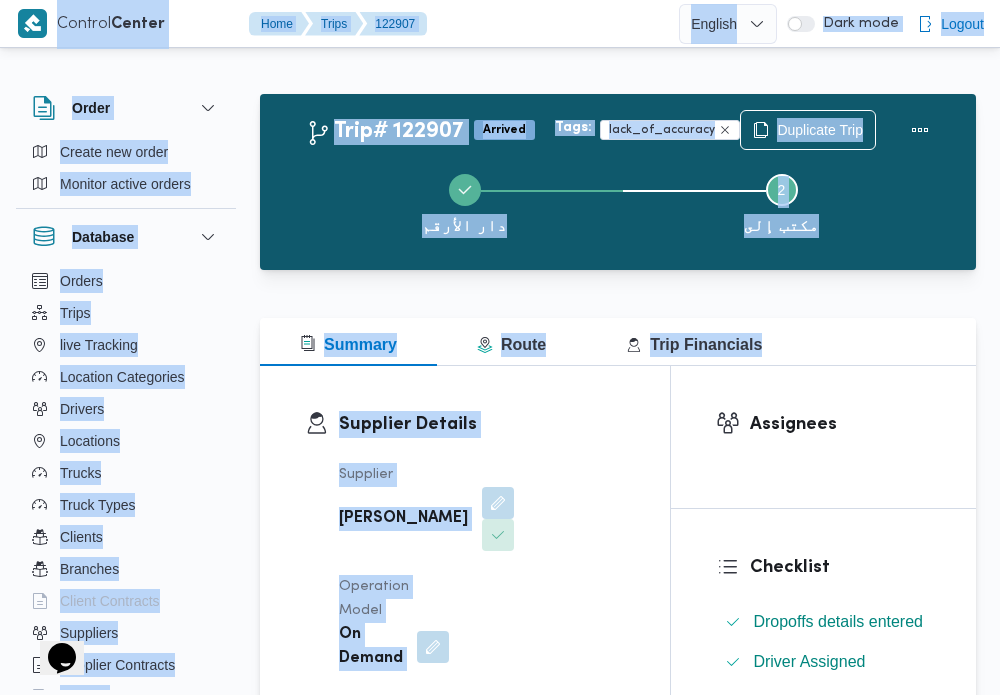 drag, startPoint x: 60, startPoint y: 31, endPoint x: 617, endPoint y: 706, distance: 875.1423 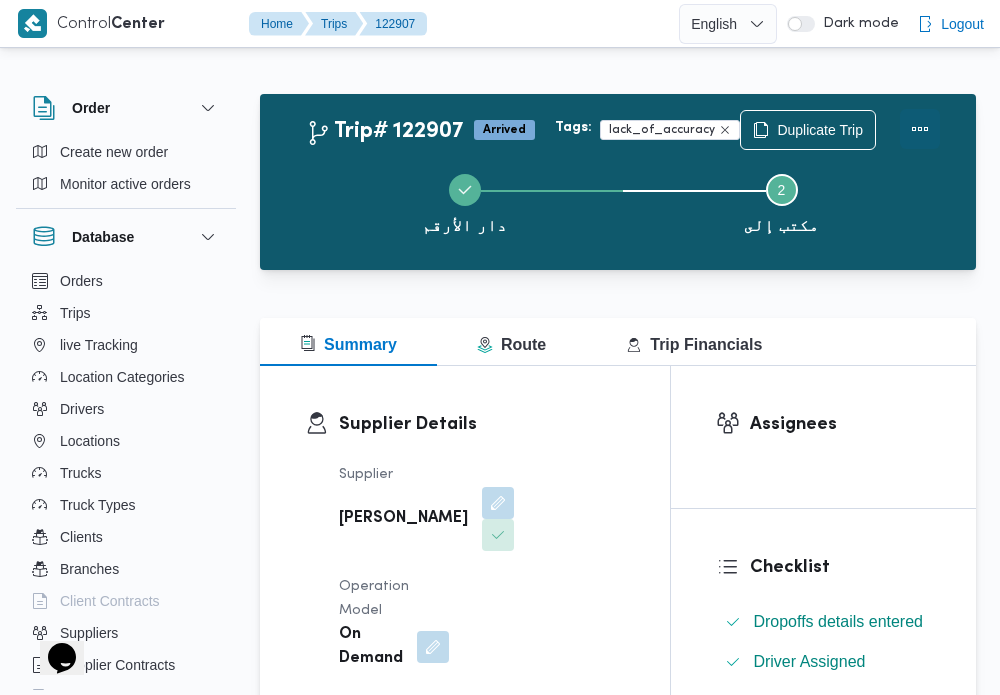click at bounding box center (920, 129) 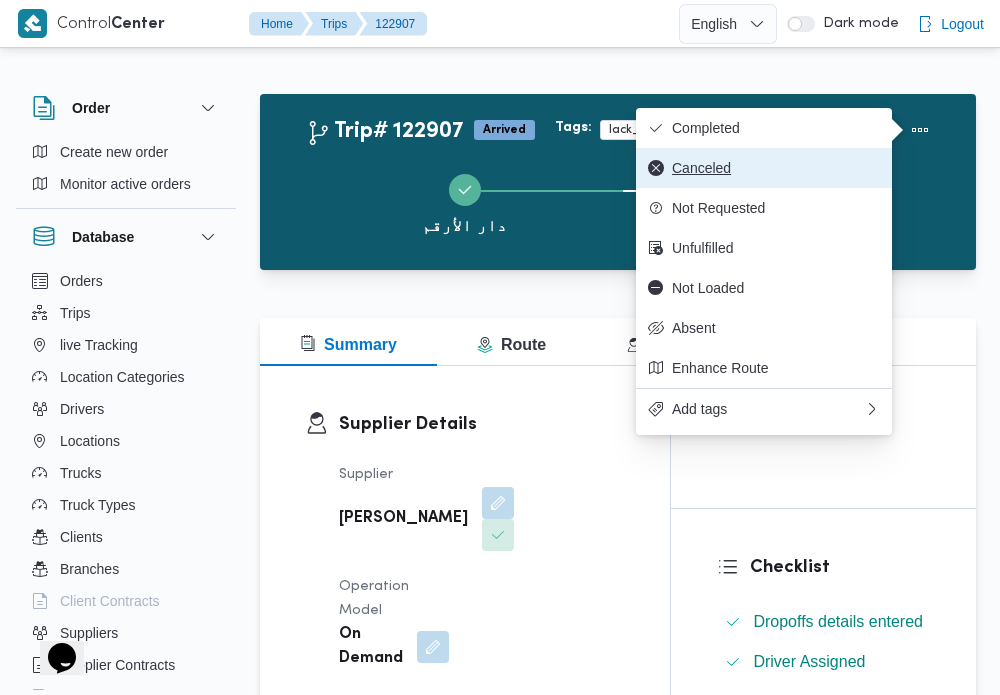 click on "Canceled" at bounding box center [776, 168] 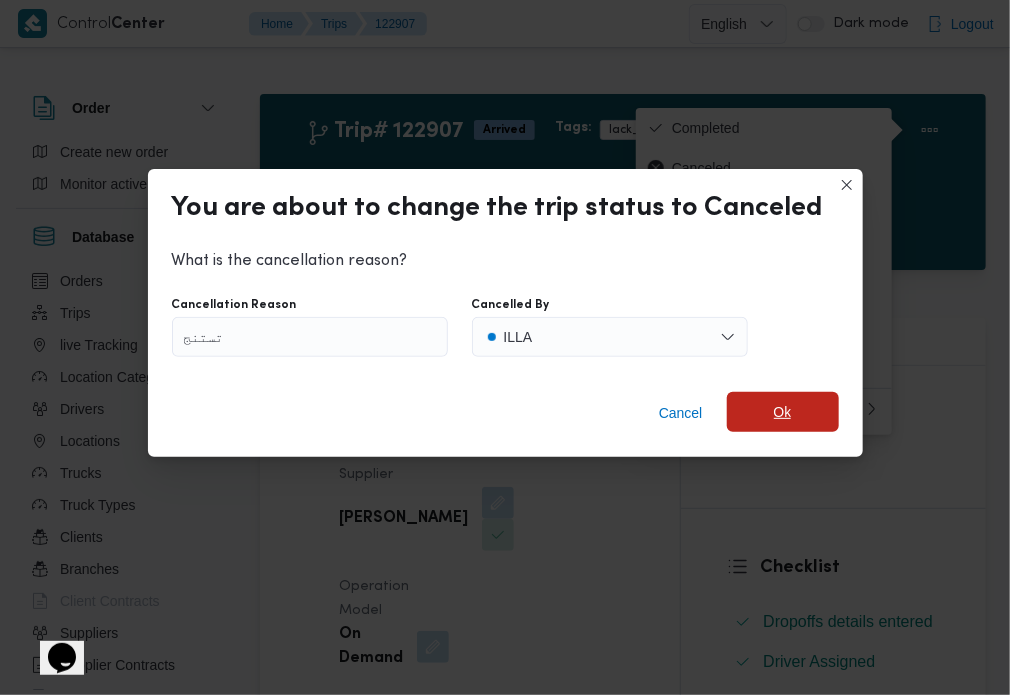 click on "Ok" at bounding box center [783, 412] 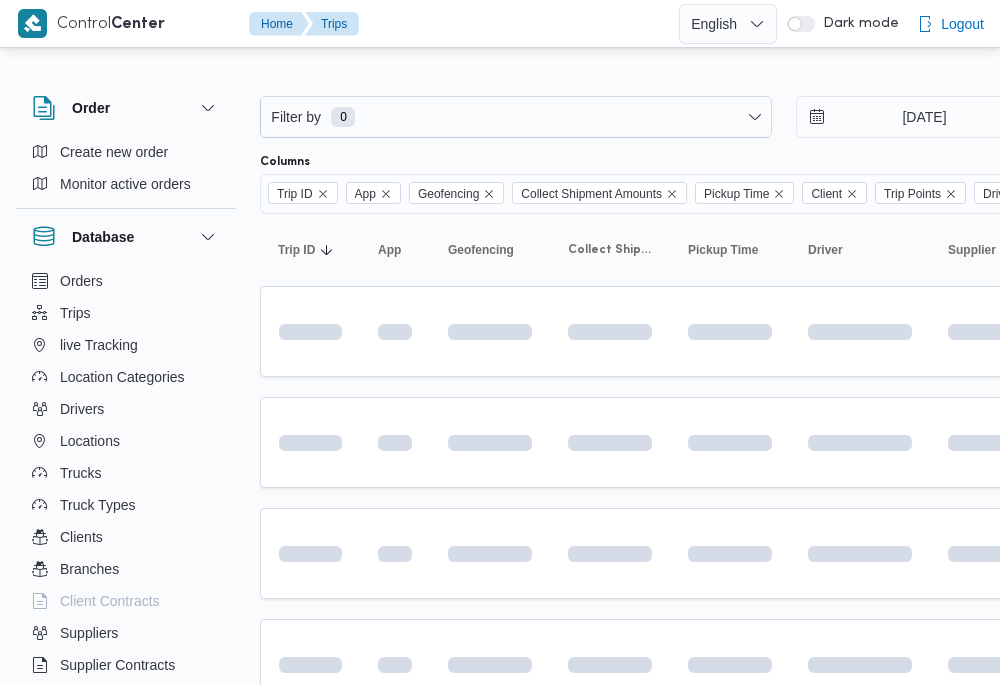 scroll, scrollTop: 0, scrollLeft: 0, axis: both 